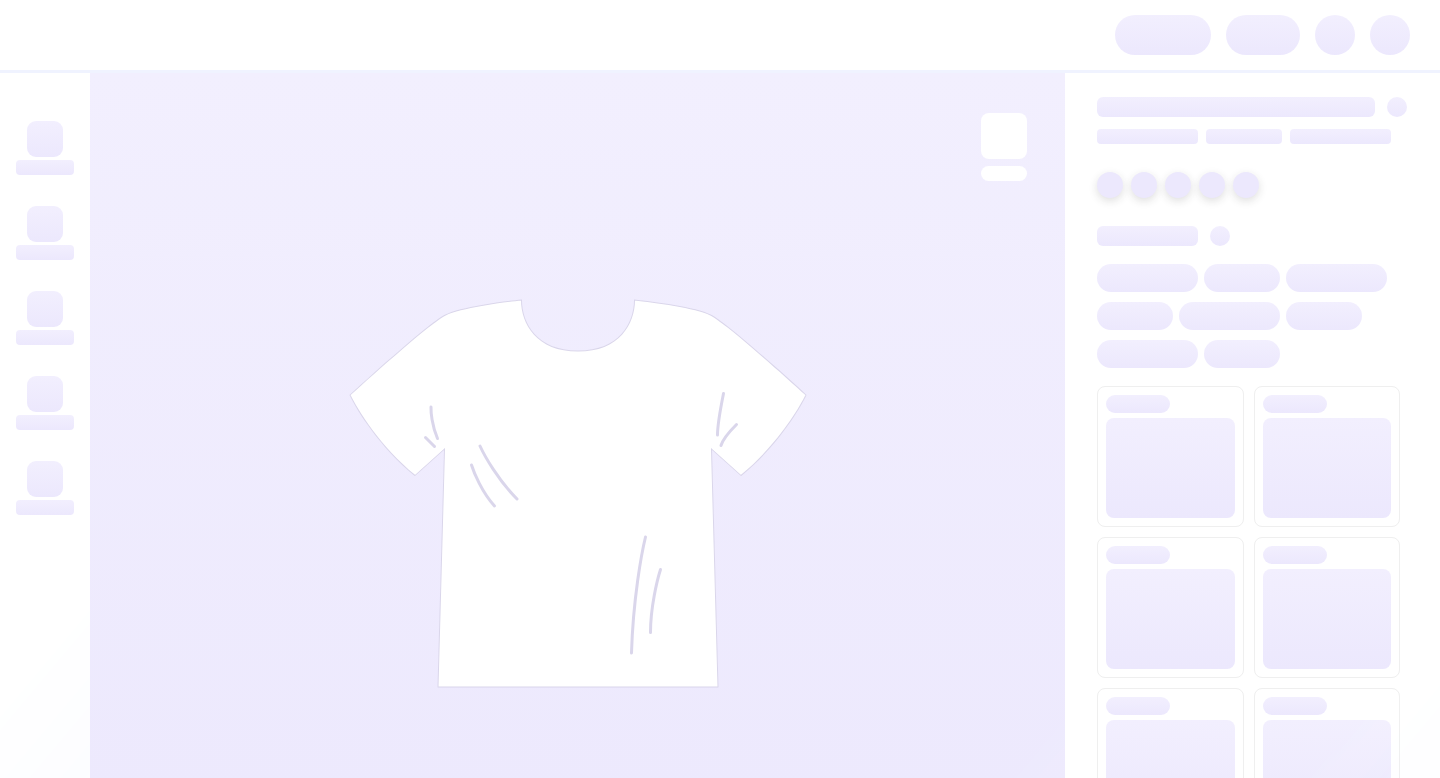 scroll, scrollTop: 0, scrollLeft: 0, axis: both 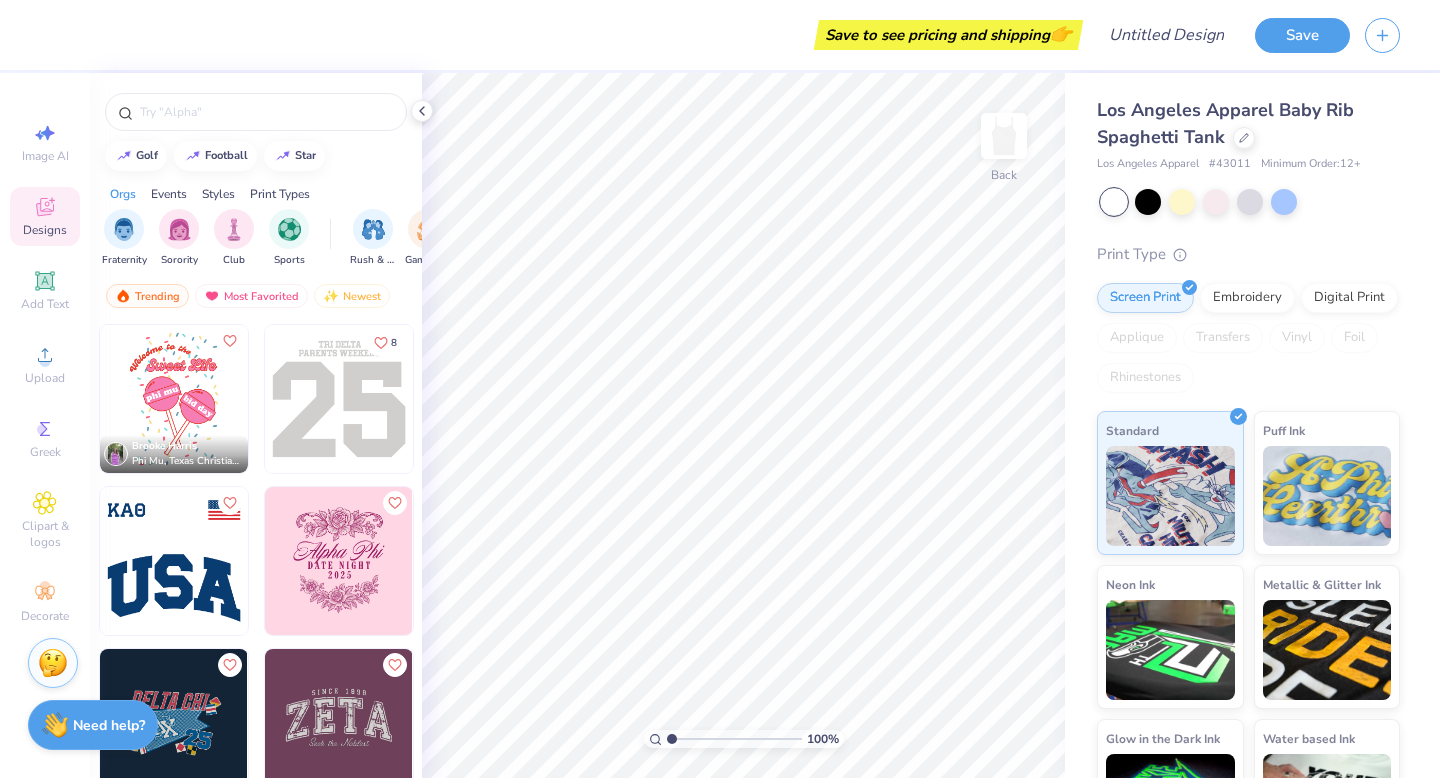 click at bounding box center (339, 561) 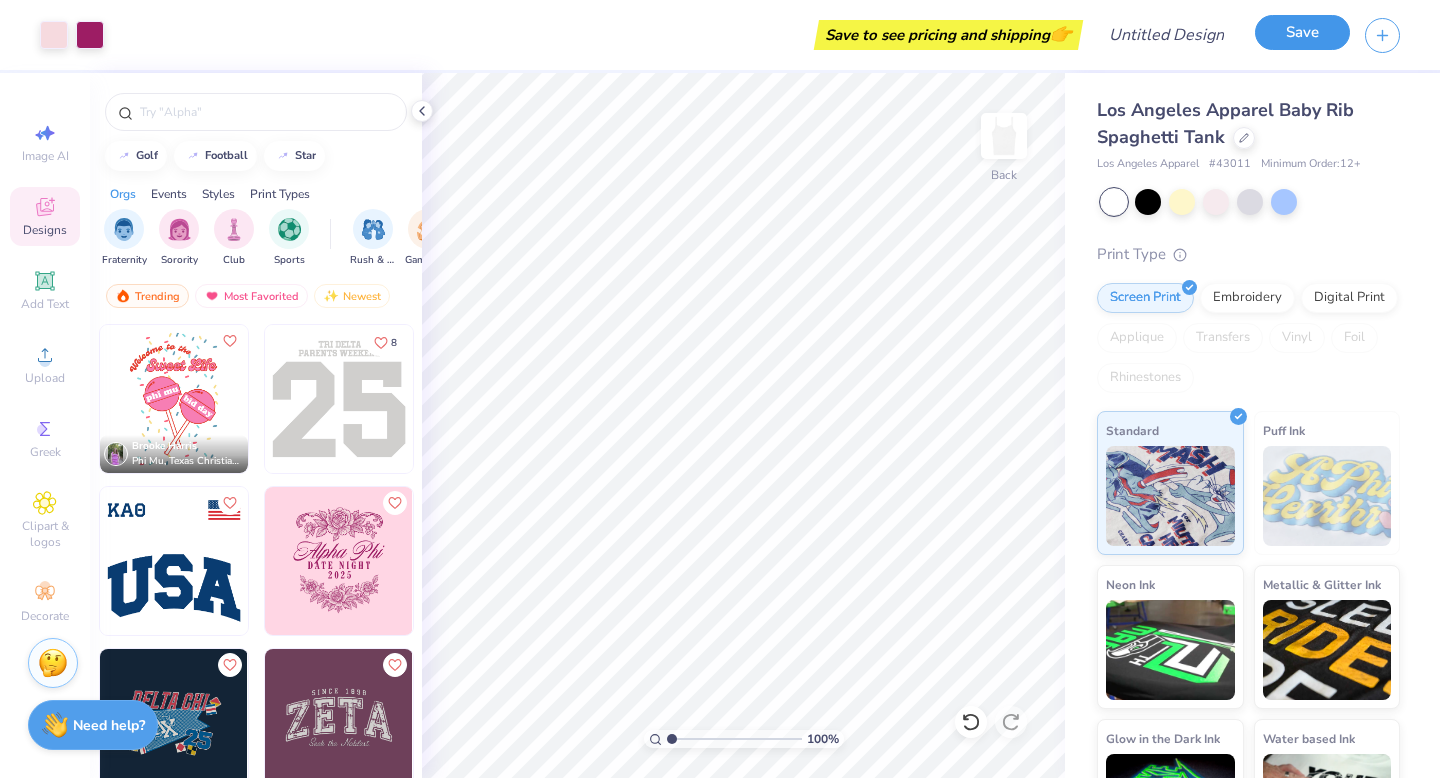 click on "Save" at bounding box center [1302, 32] 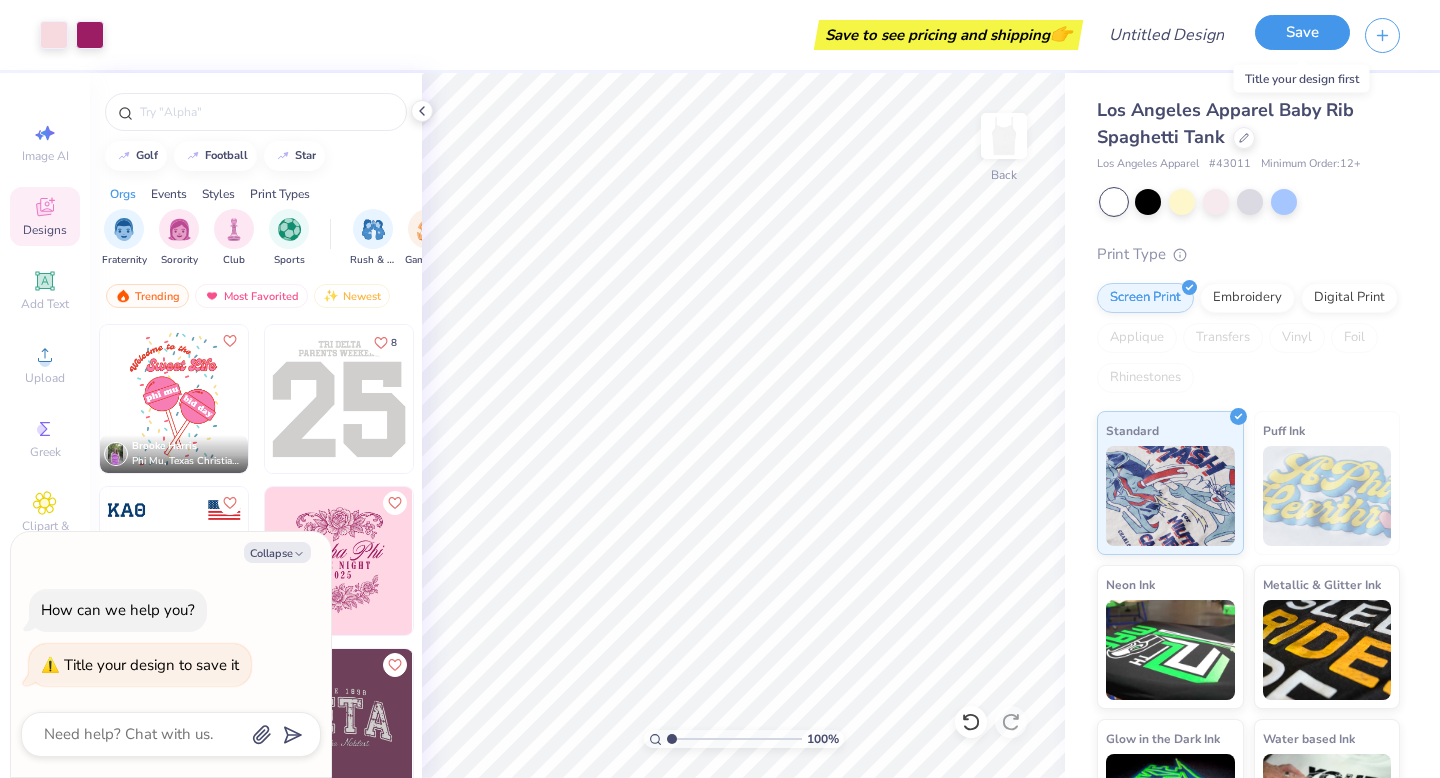 click on "Save" at bounding box center (1302, 32) 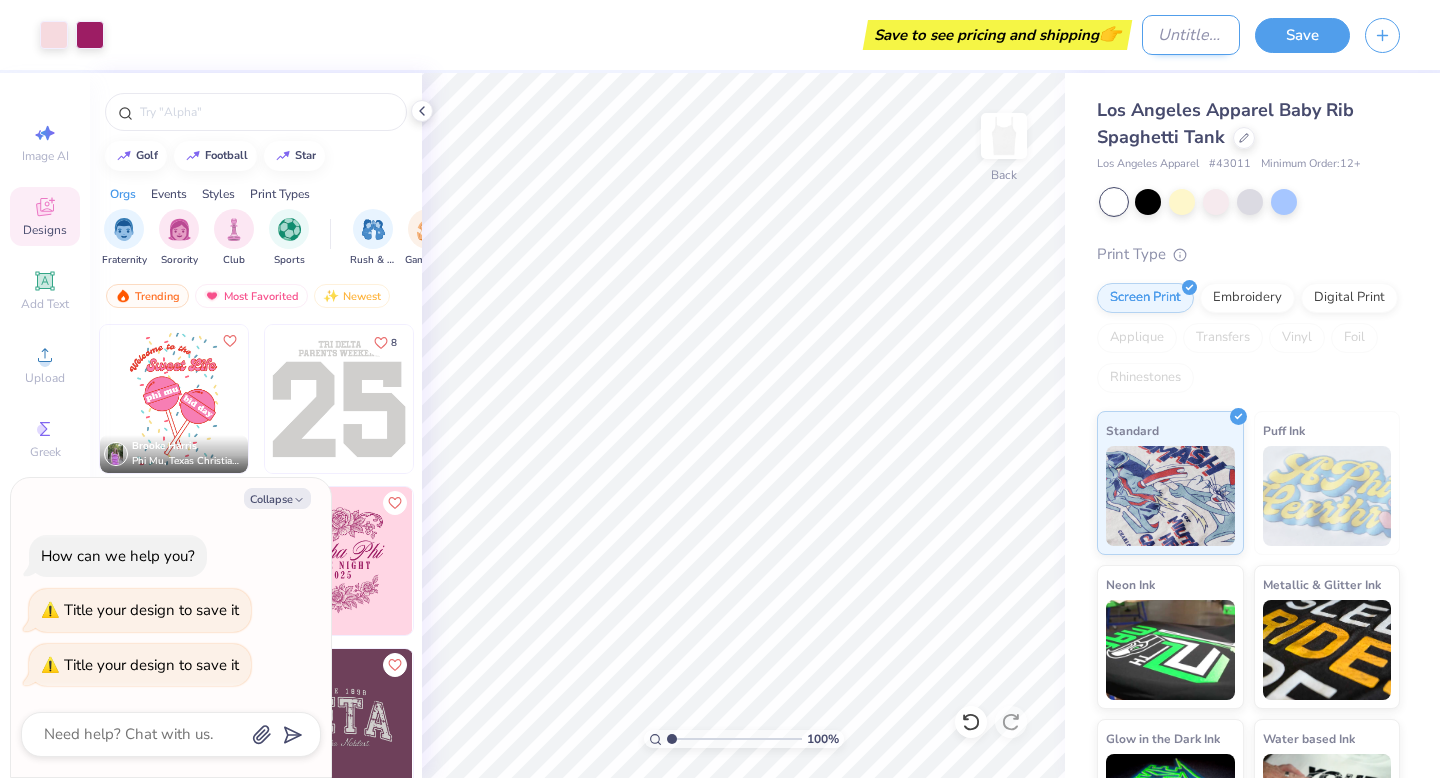 type on "x" 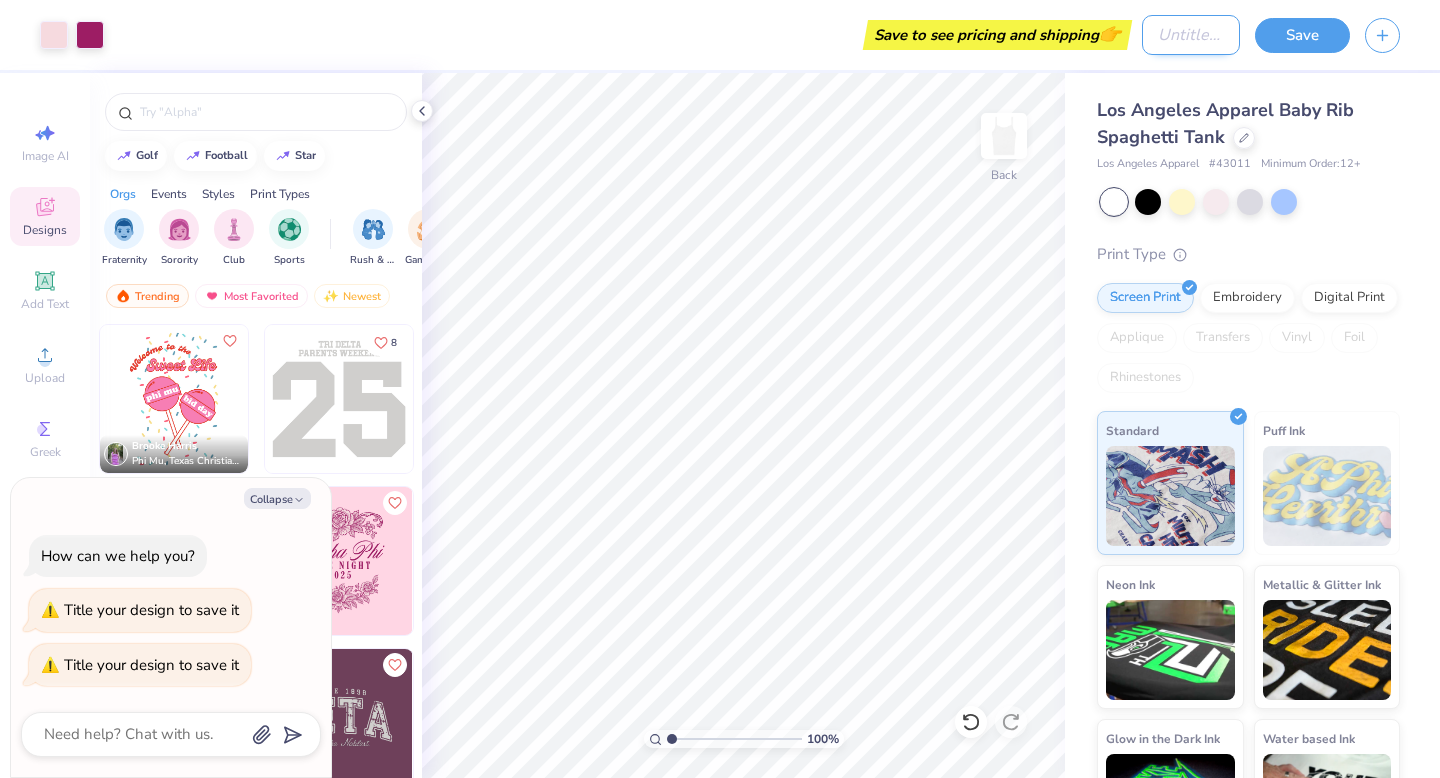 click on "Design Title" at bounding box center [1191, 35] 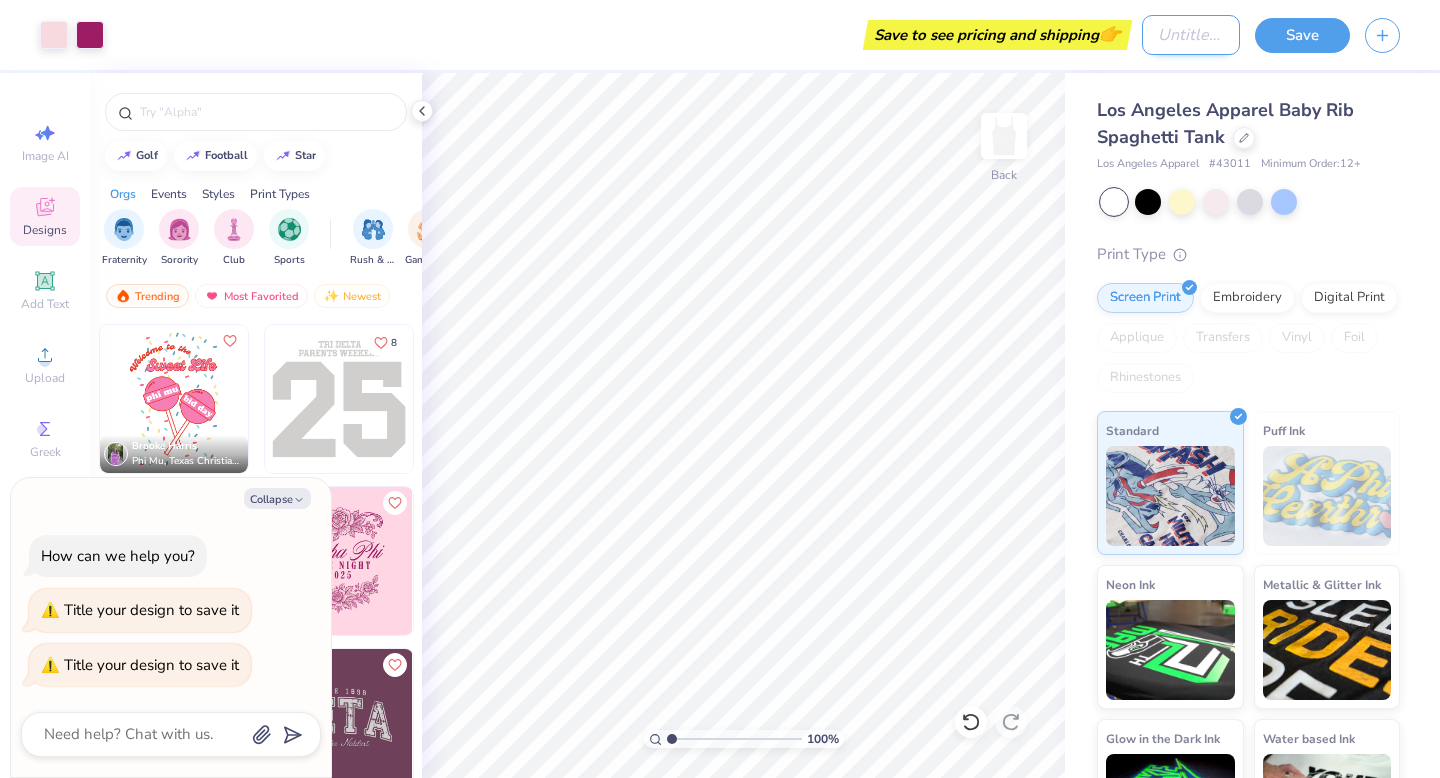 type on "M" 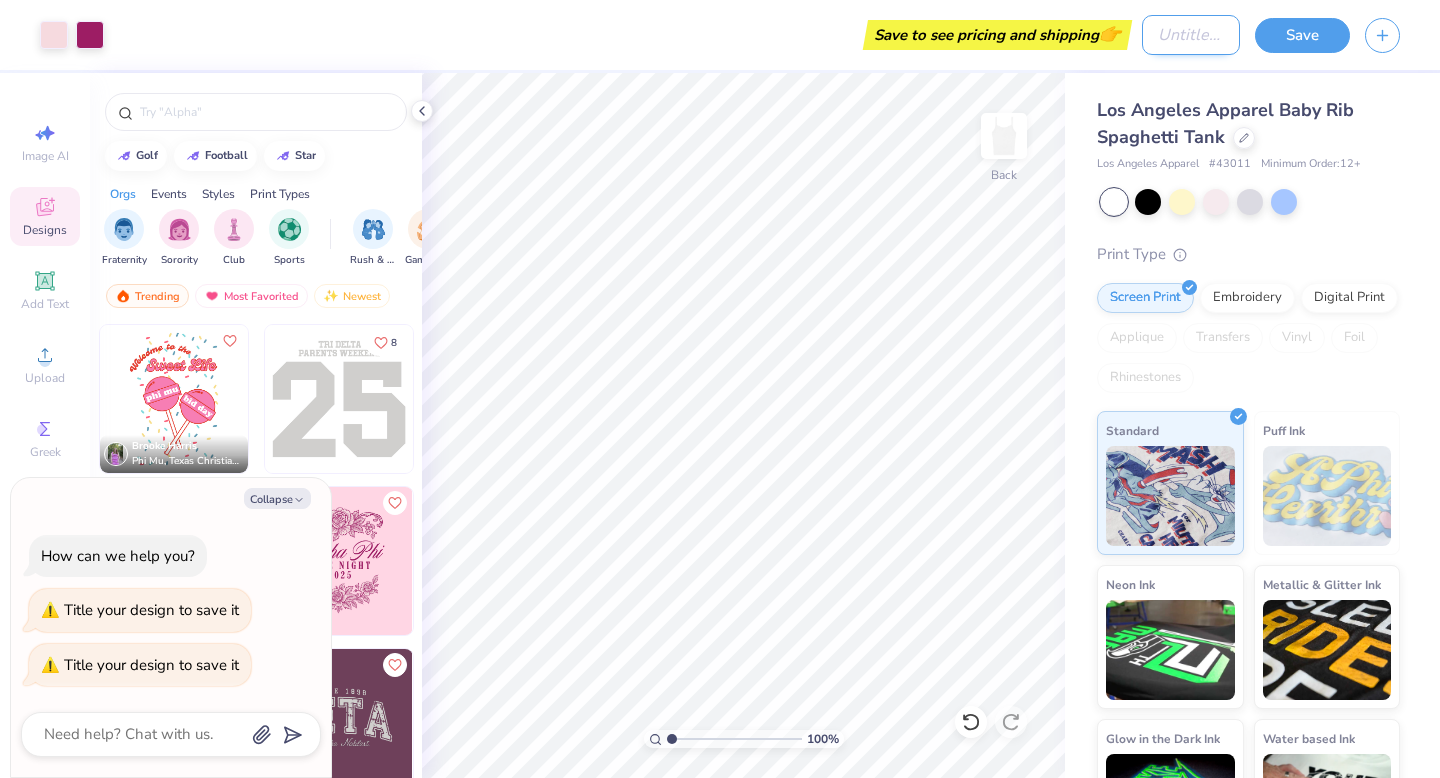 type on "x" 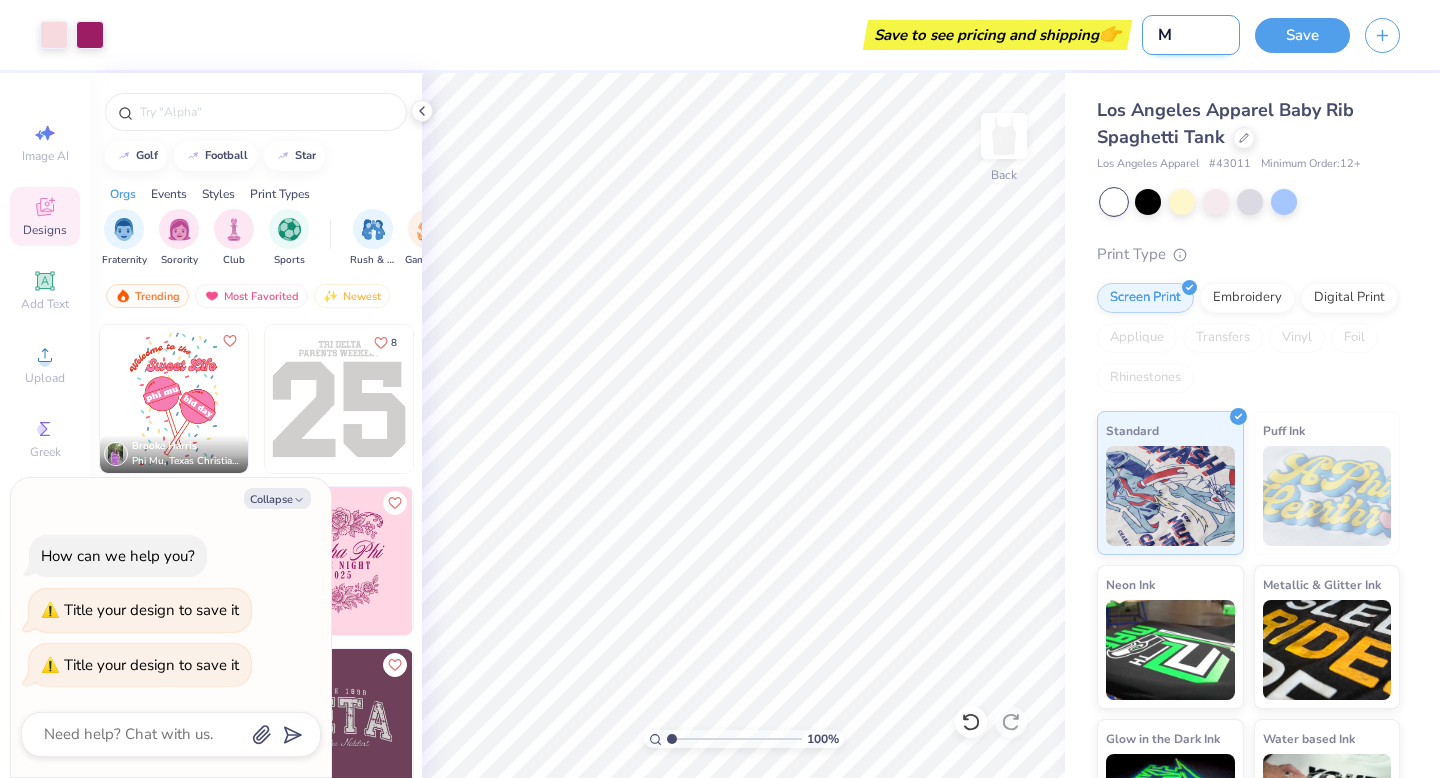 type on "Me" 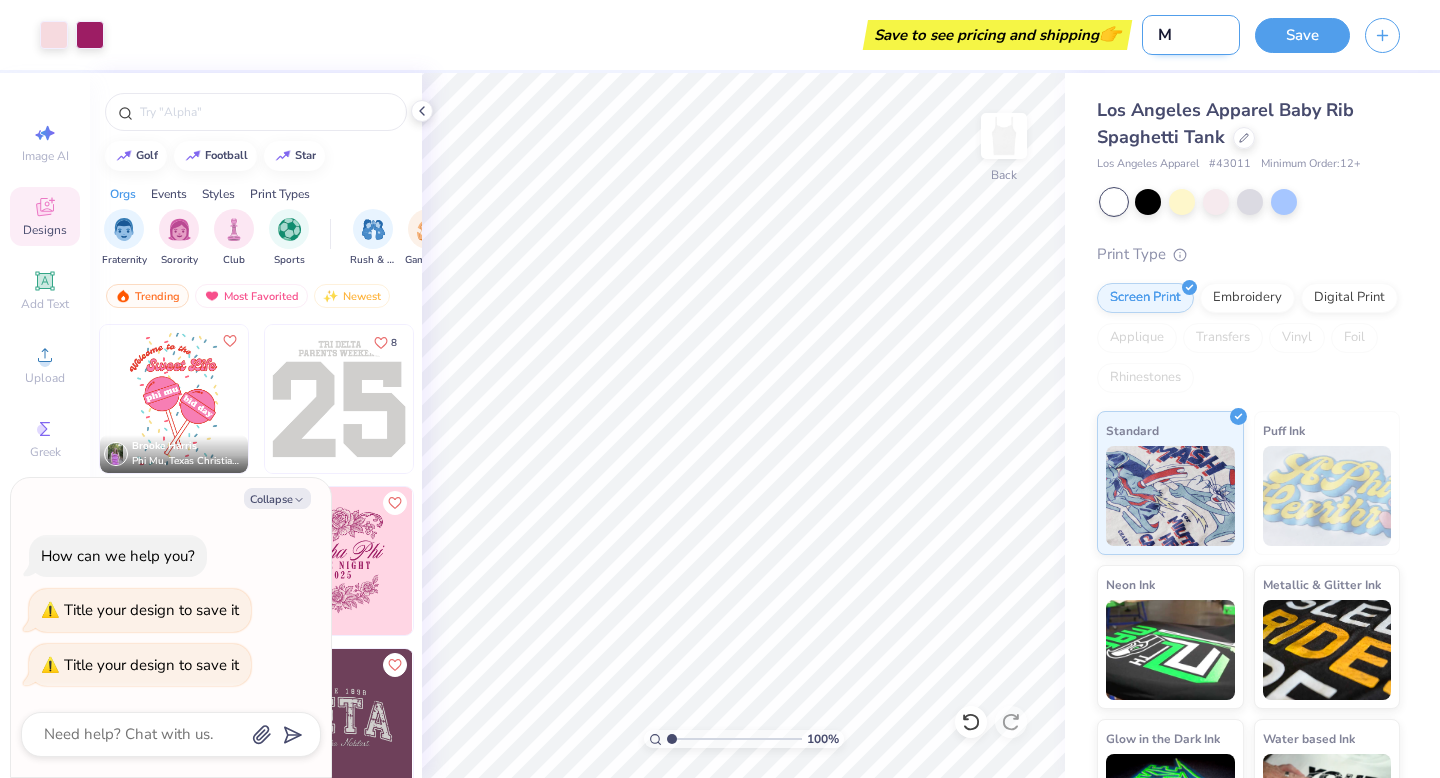 type on "x" 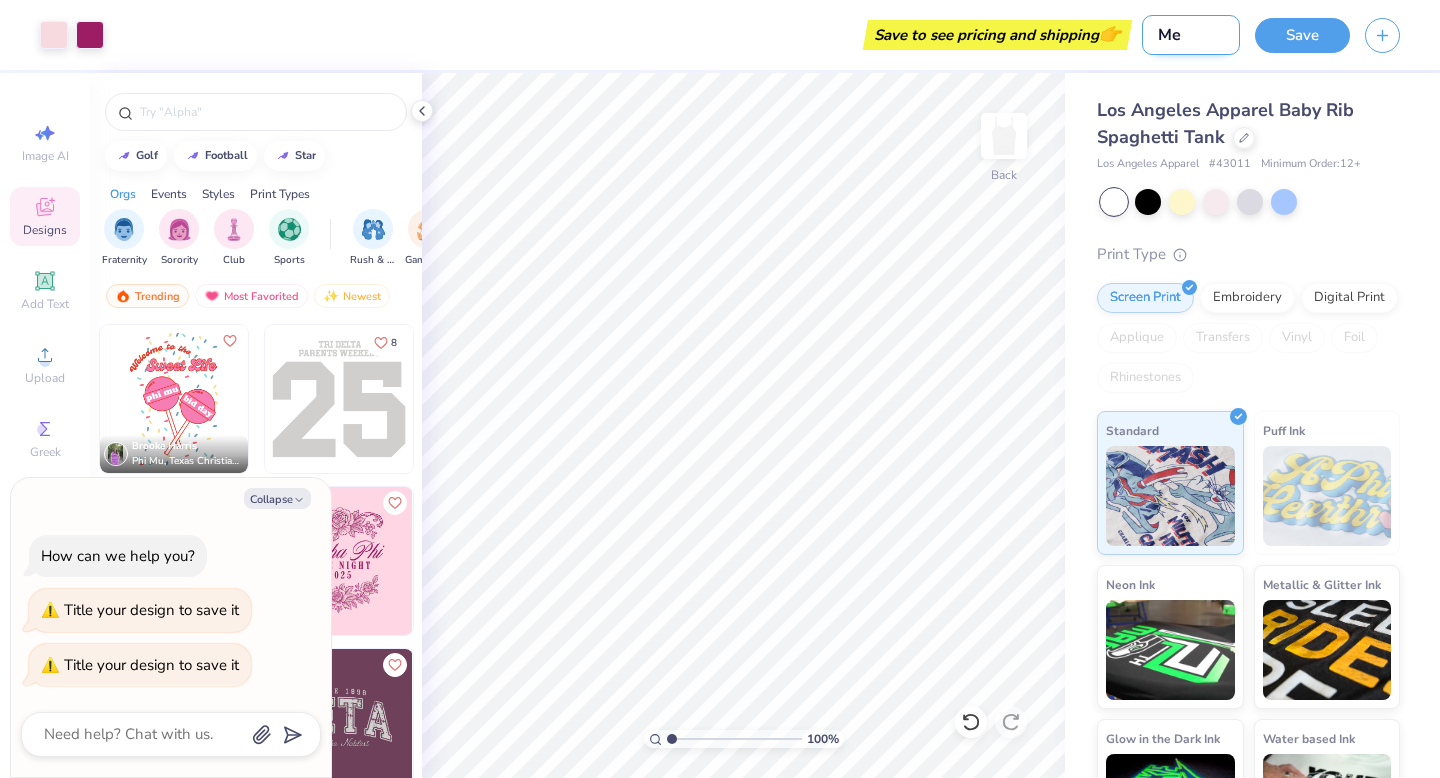 type on "[FIRST]" 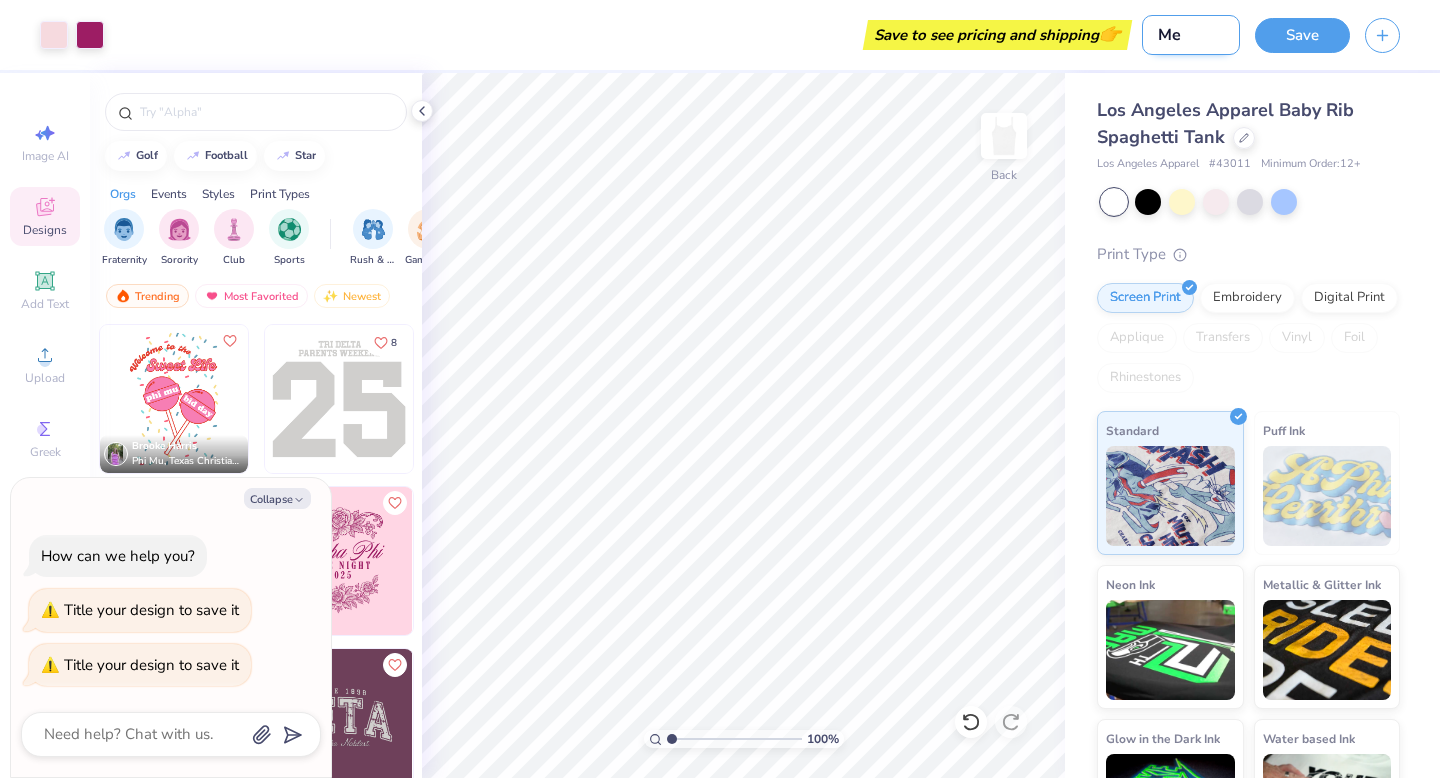 type on "x" 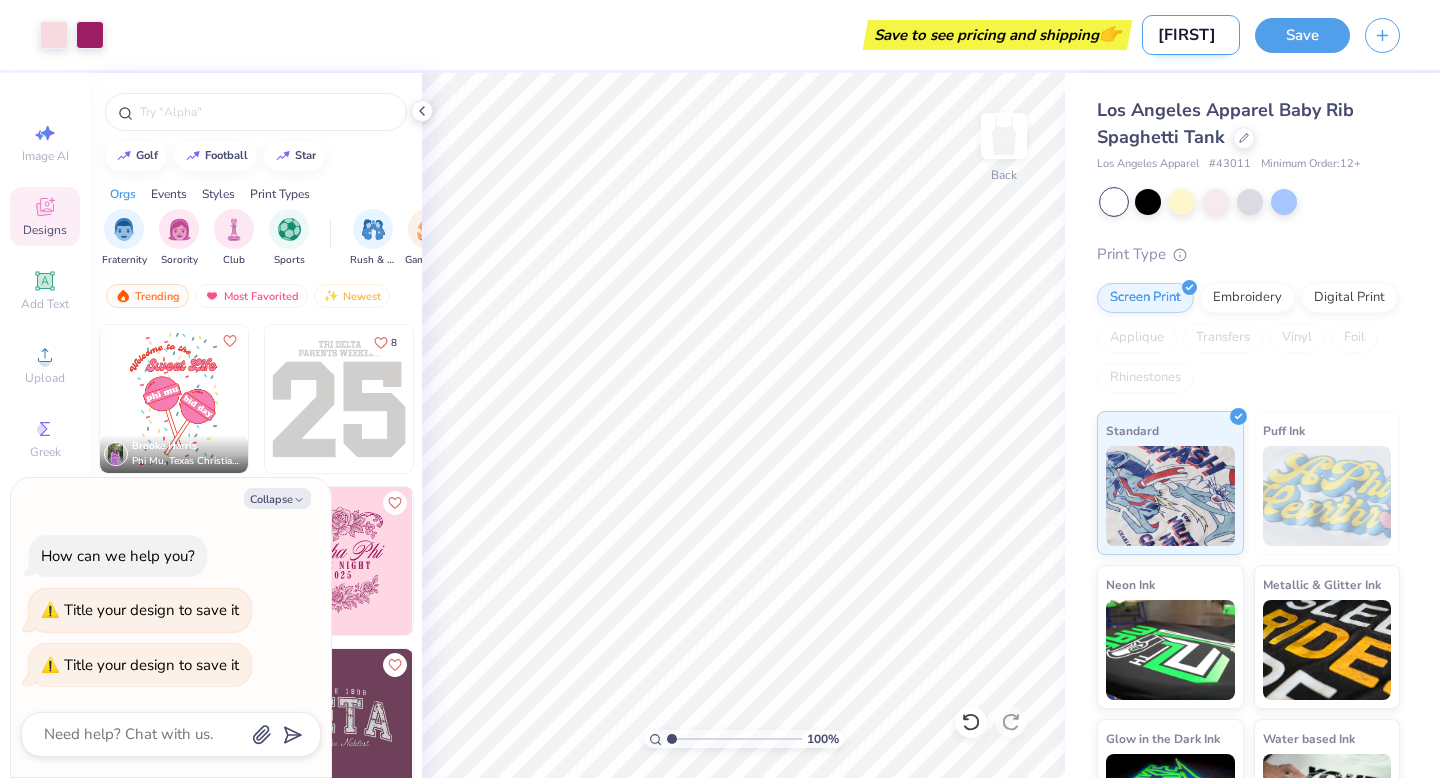 type on "Mear" 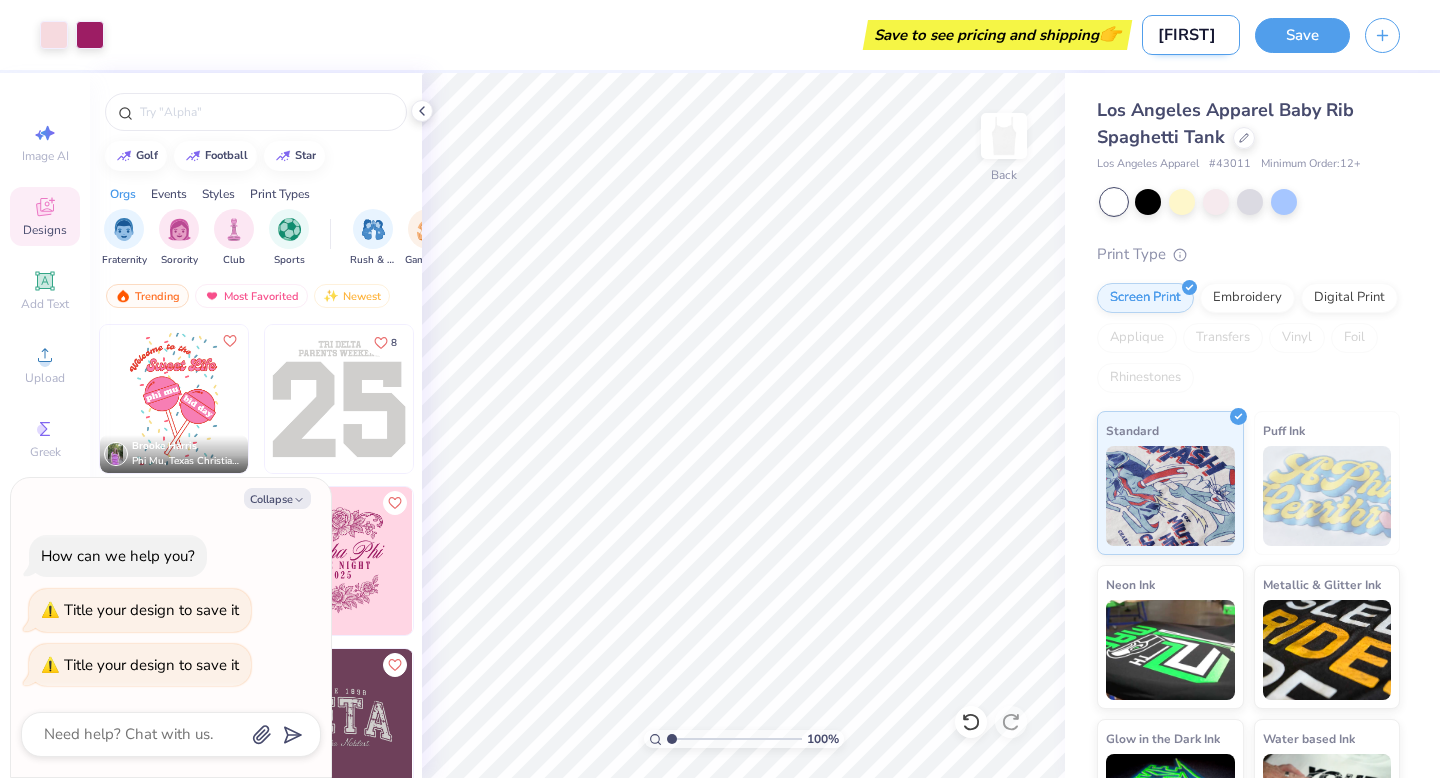 type on "x" 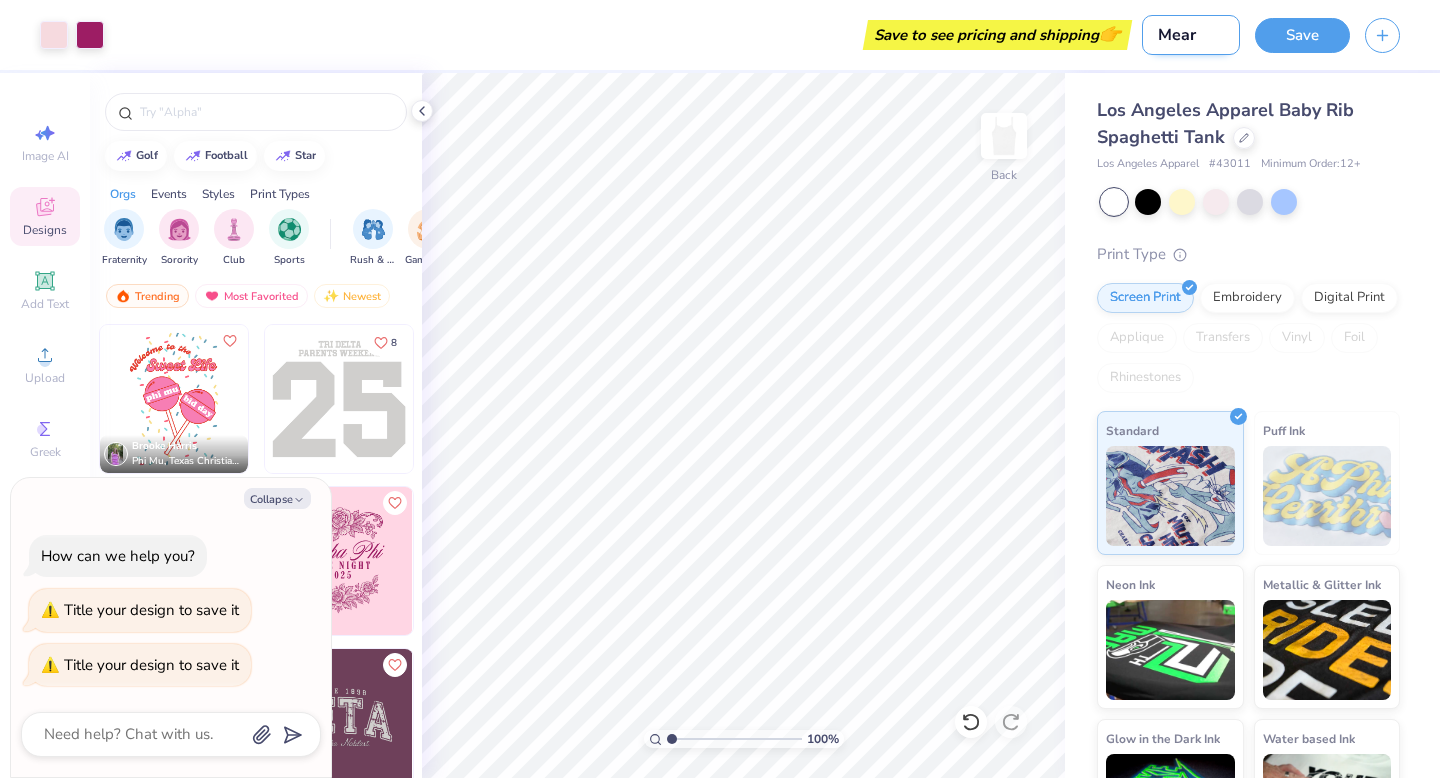 type on "[FIRST]" 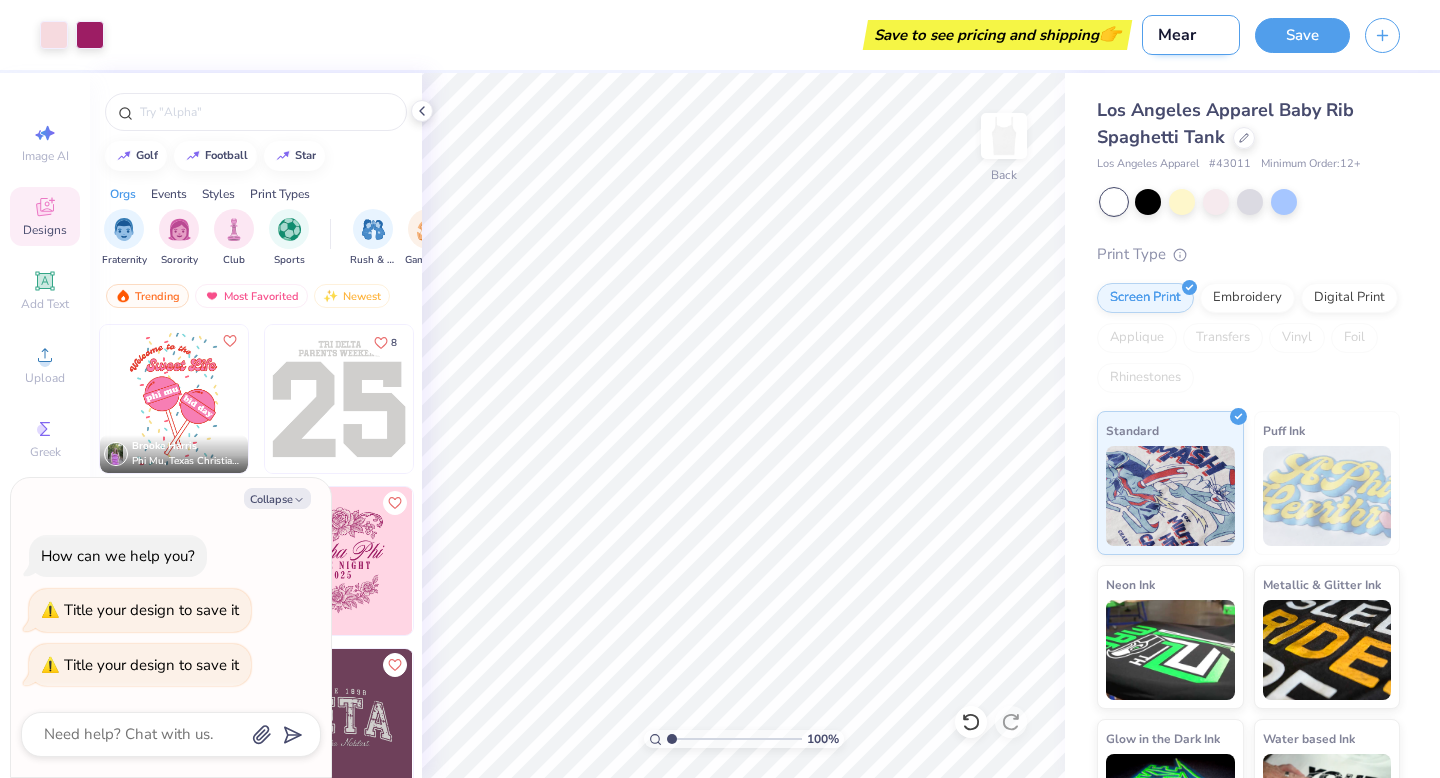 type on "x" 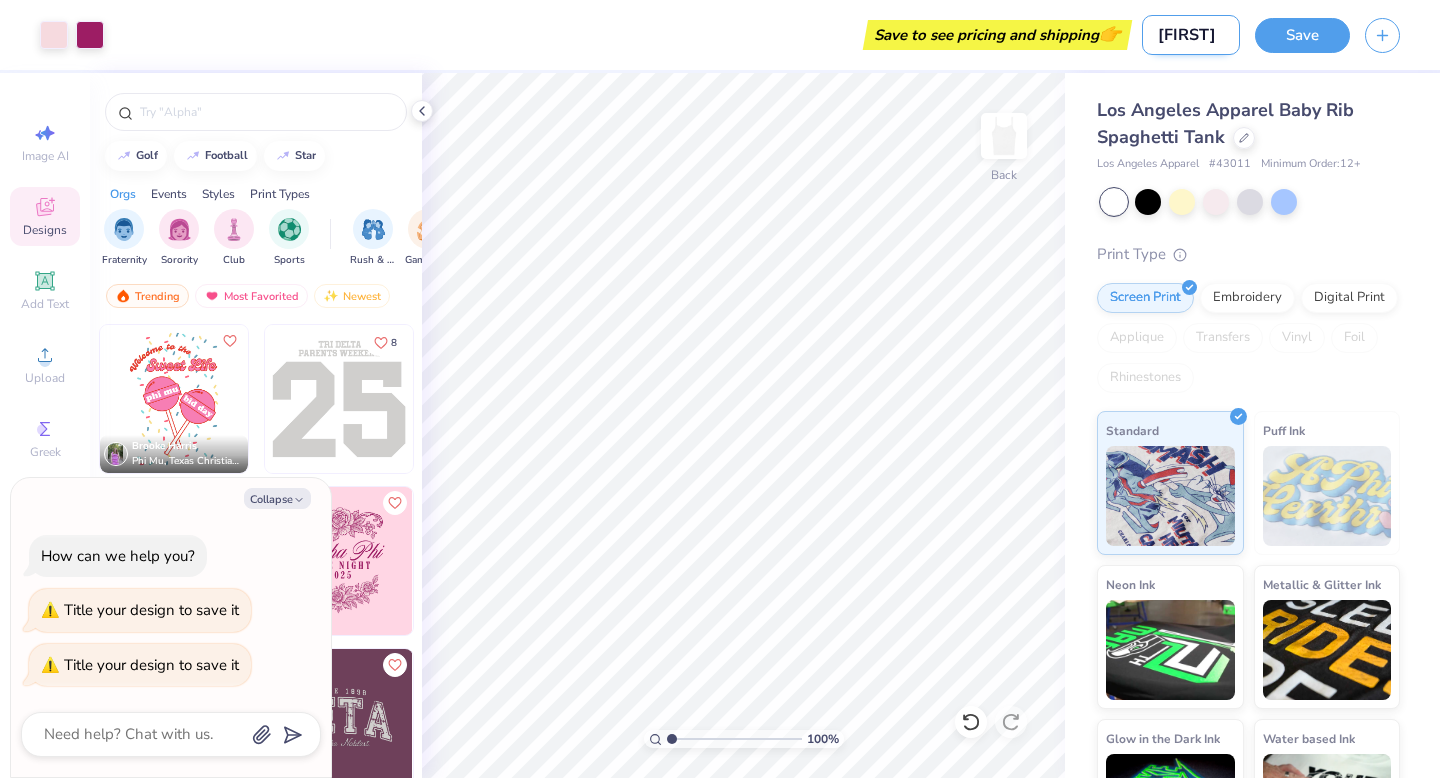 type on "Me" 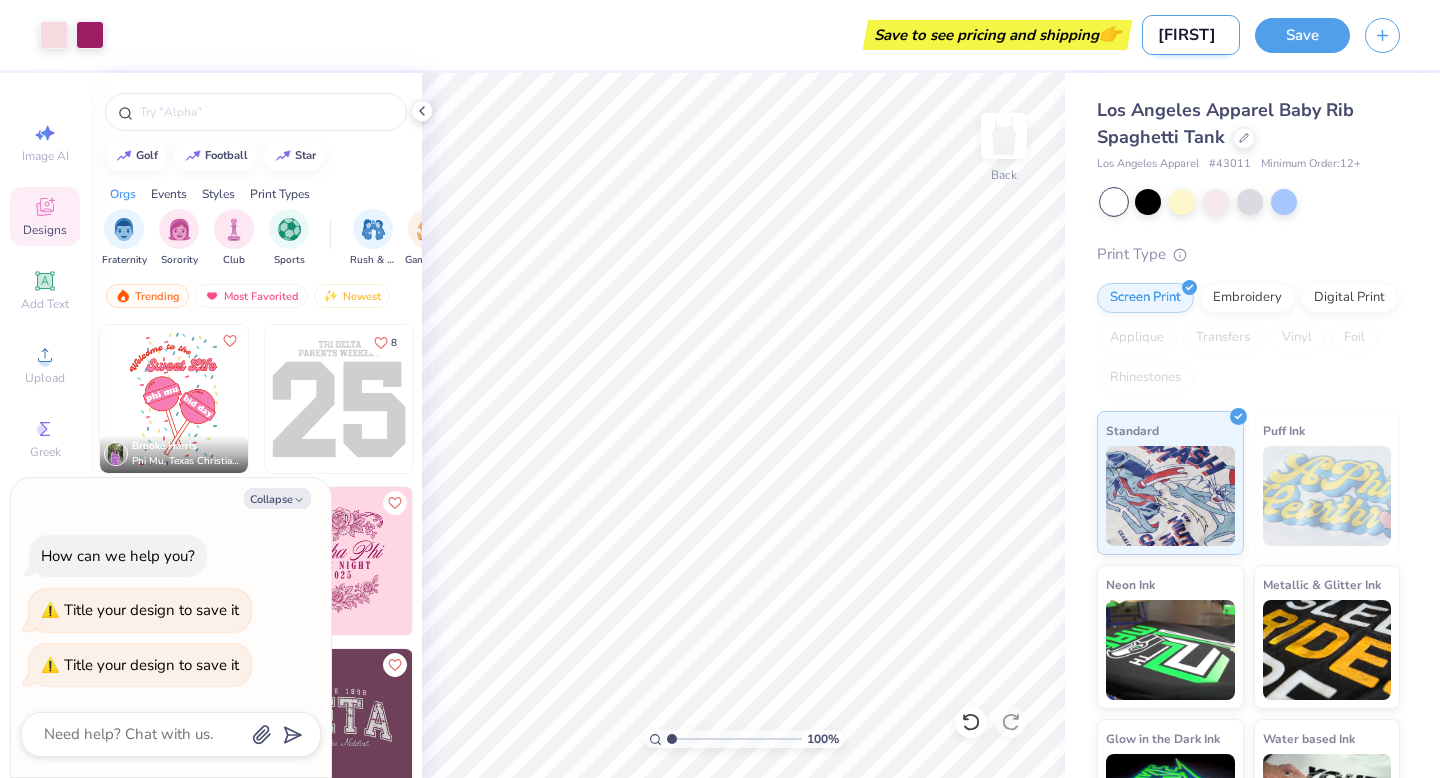 type on "x" 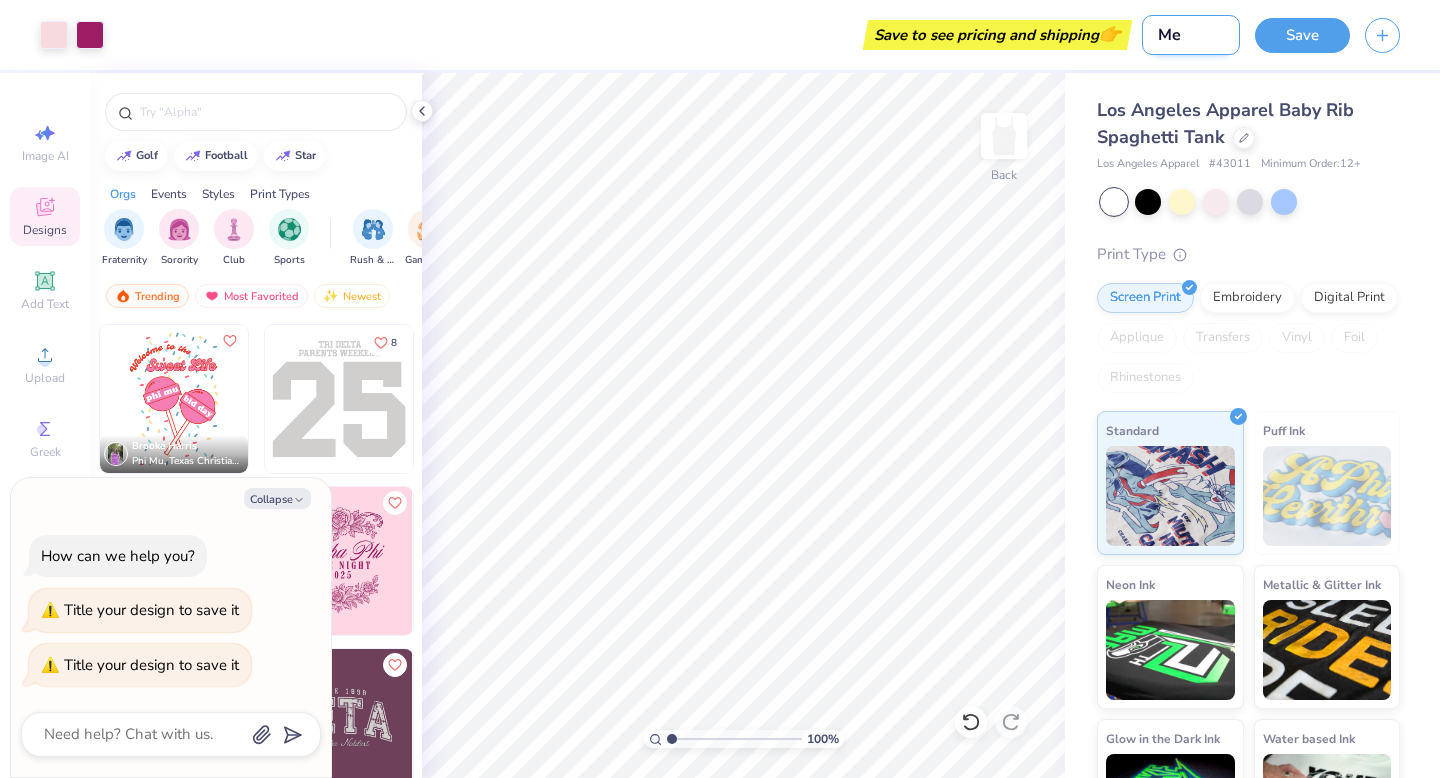 type on "Mer" 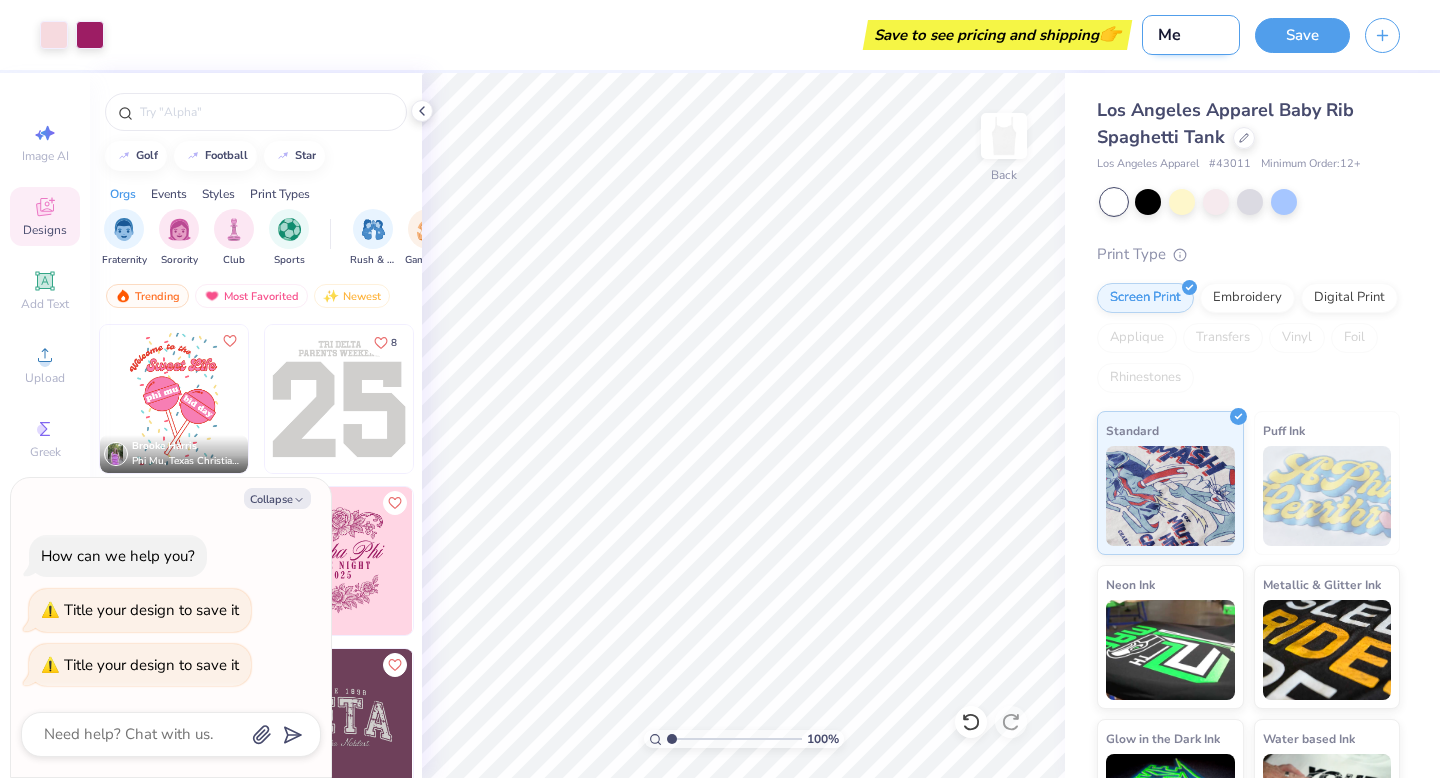 type on "x" 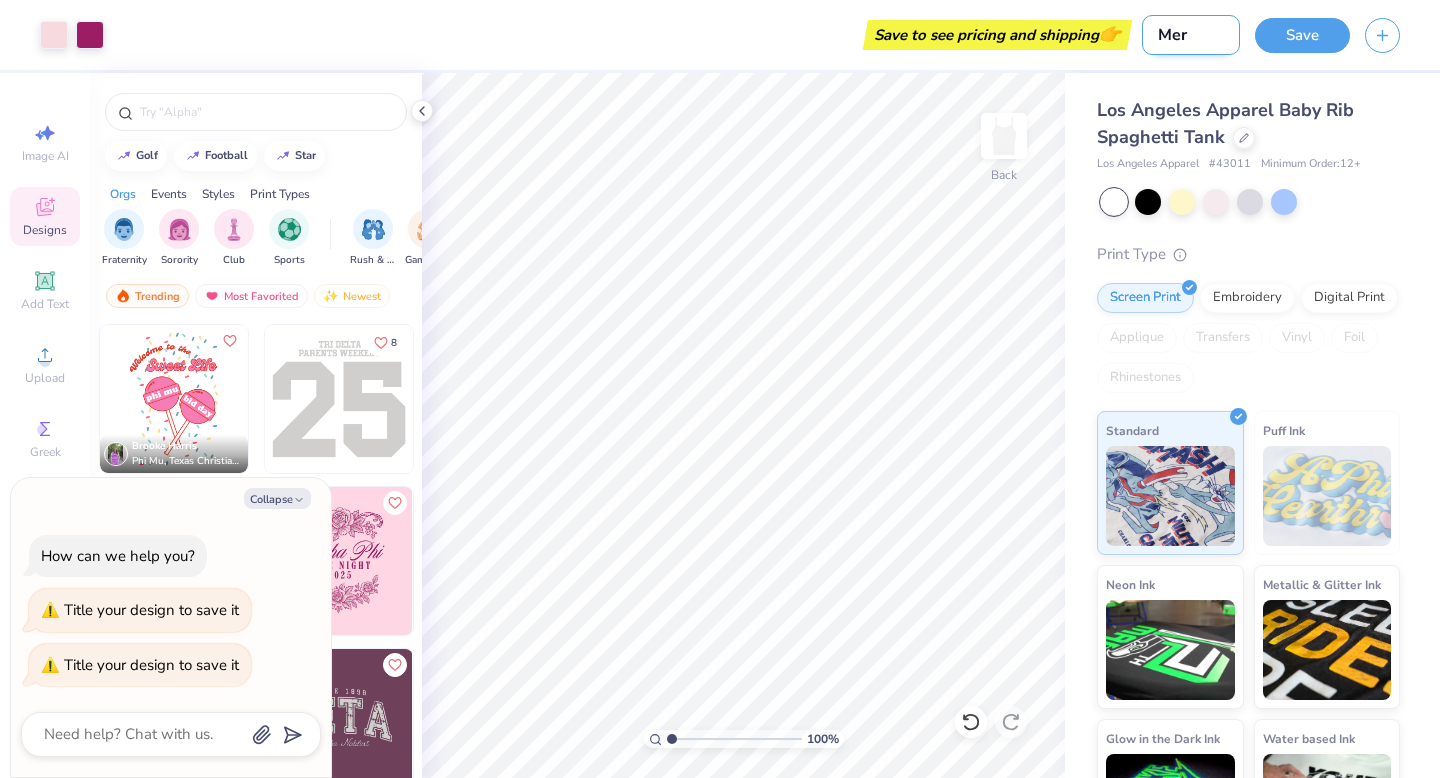type on "Merc" 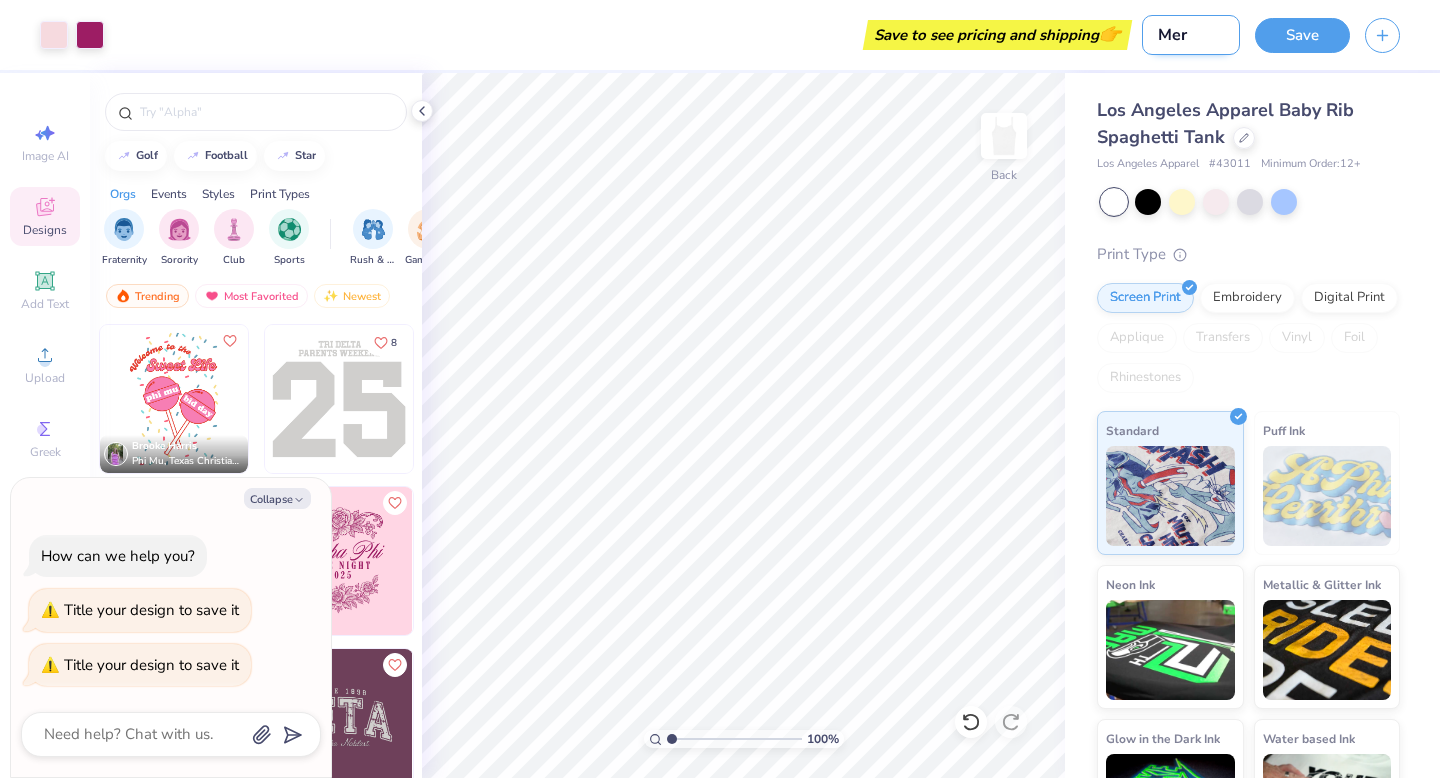 type on "x" 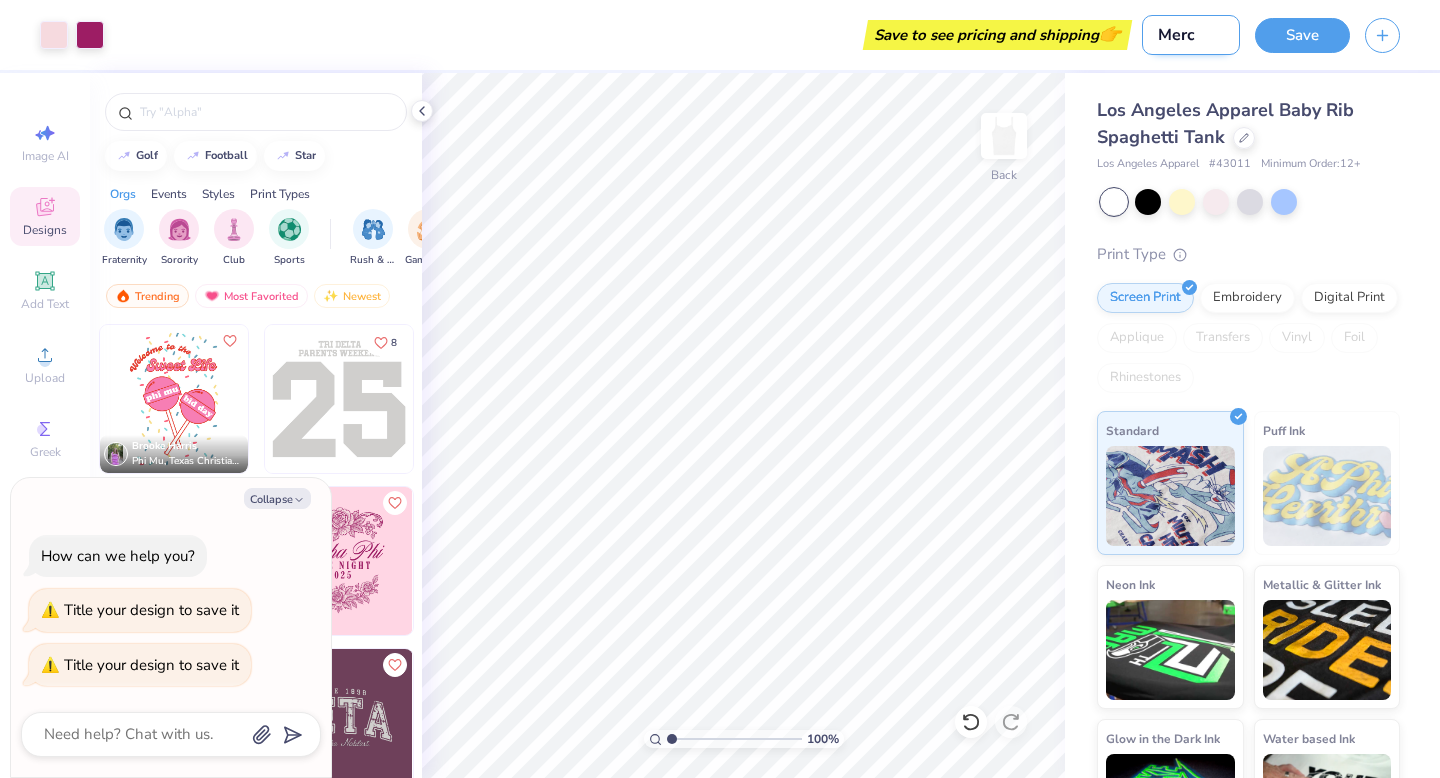 type on "Merch" 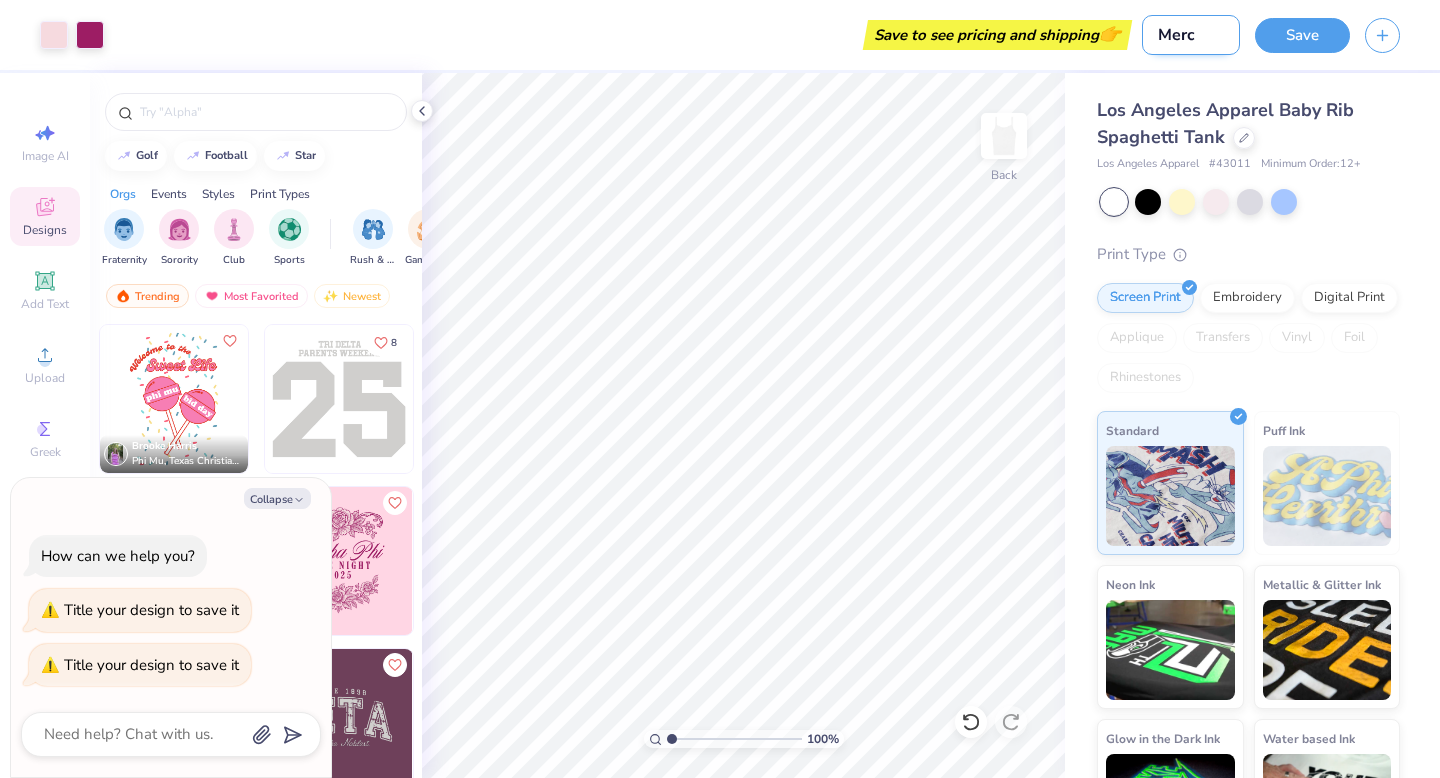 type on "x" 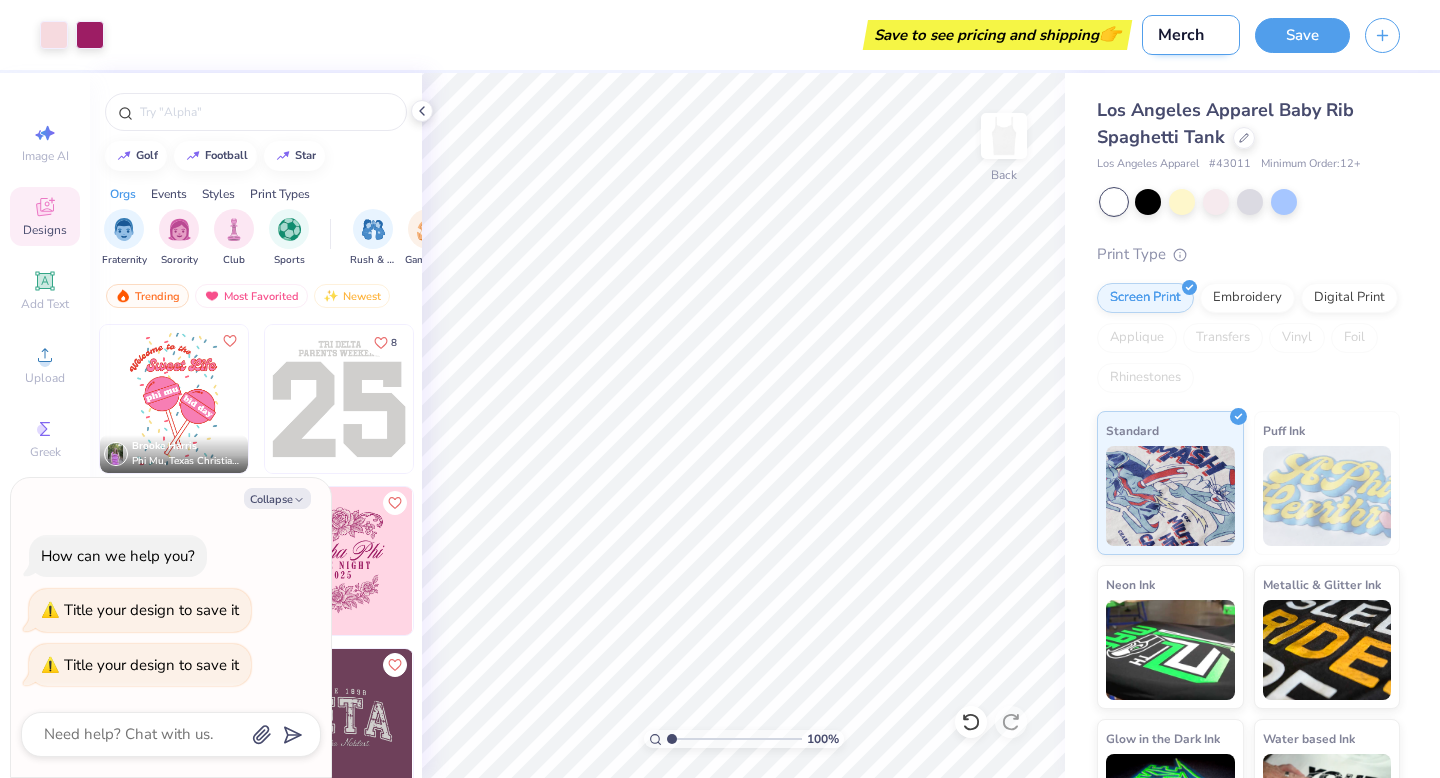 type on "Merch" 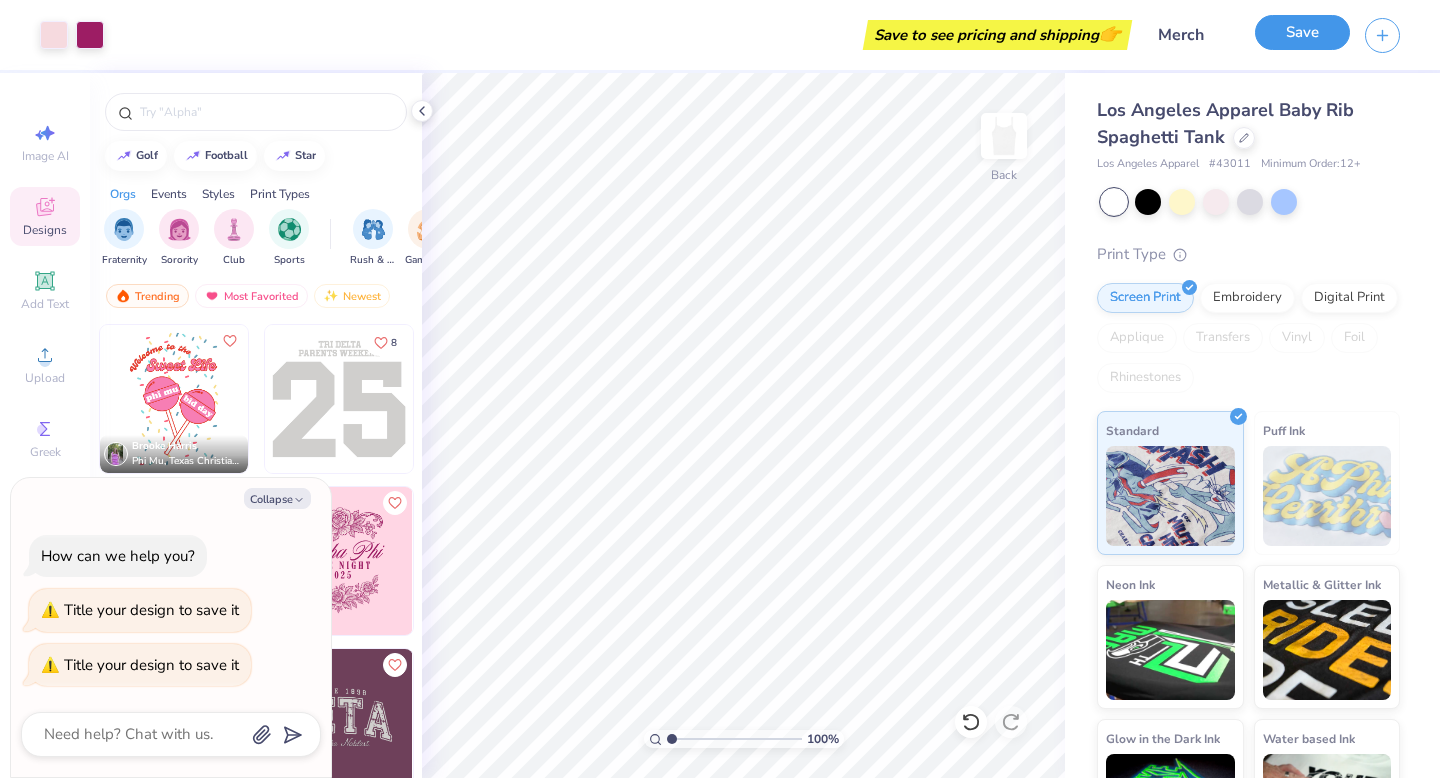 click on "Save" at bounding box center (1302, 32) 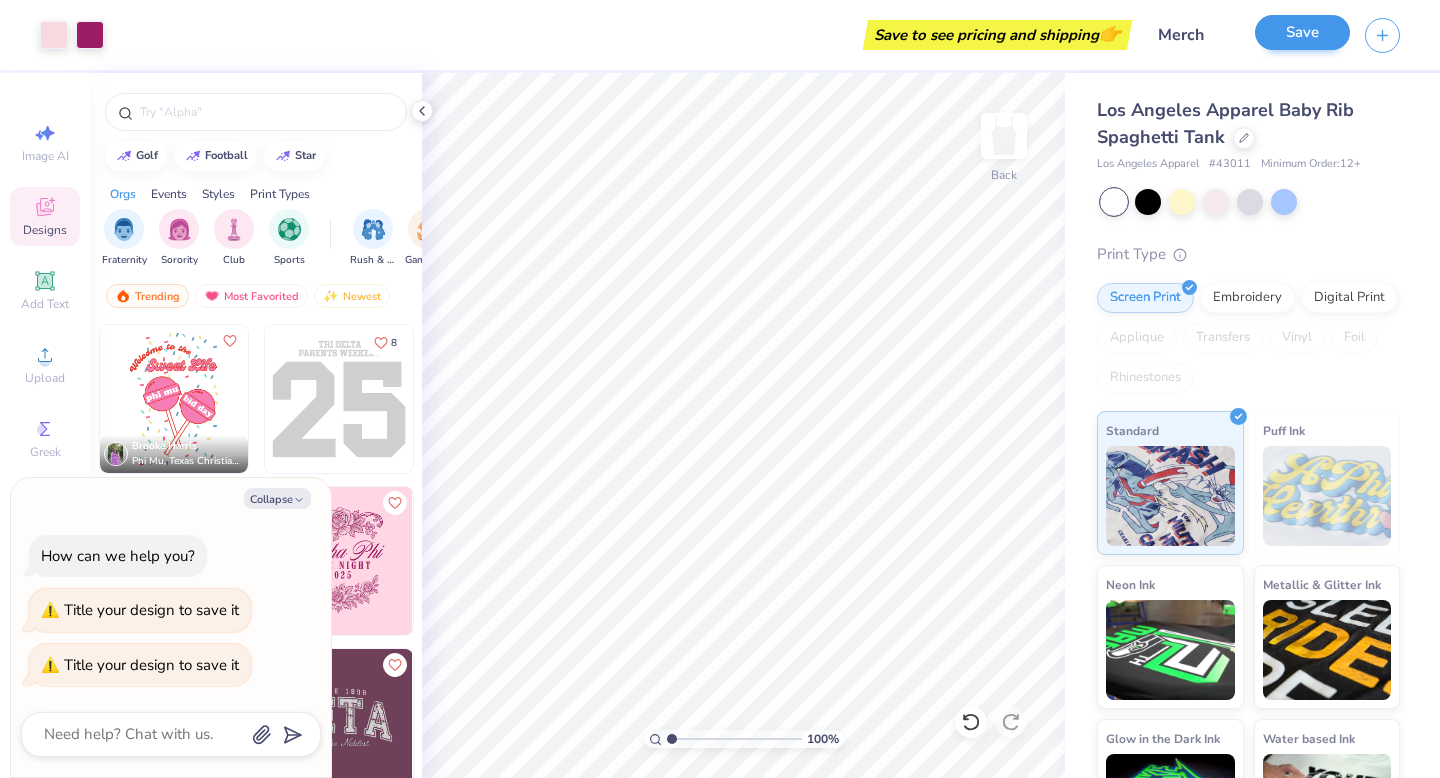 type on "x" 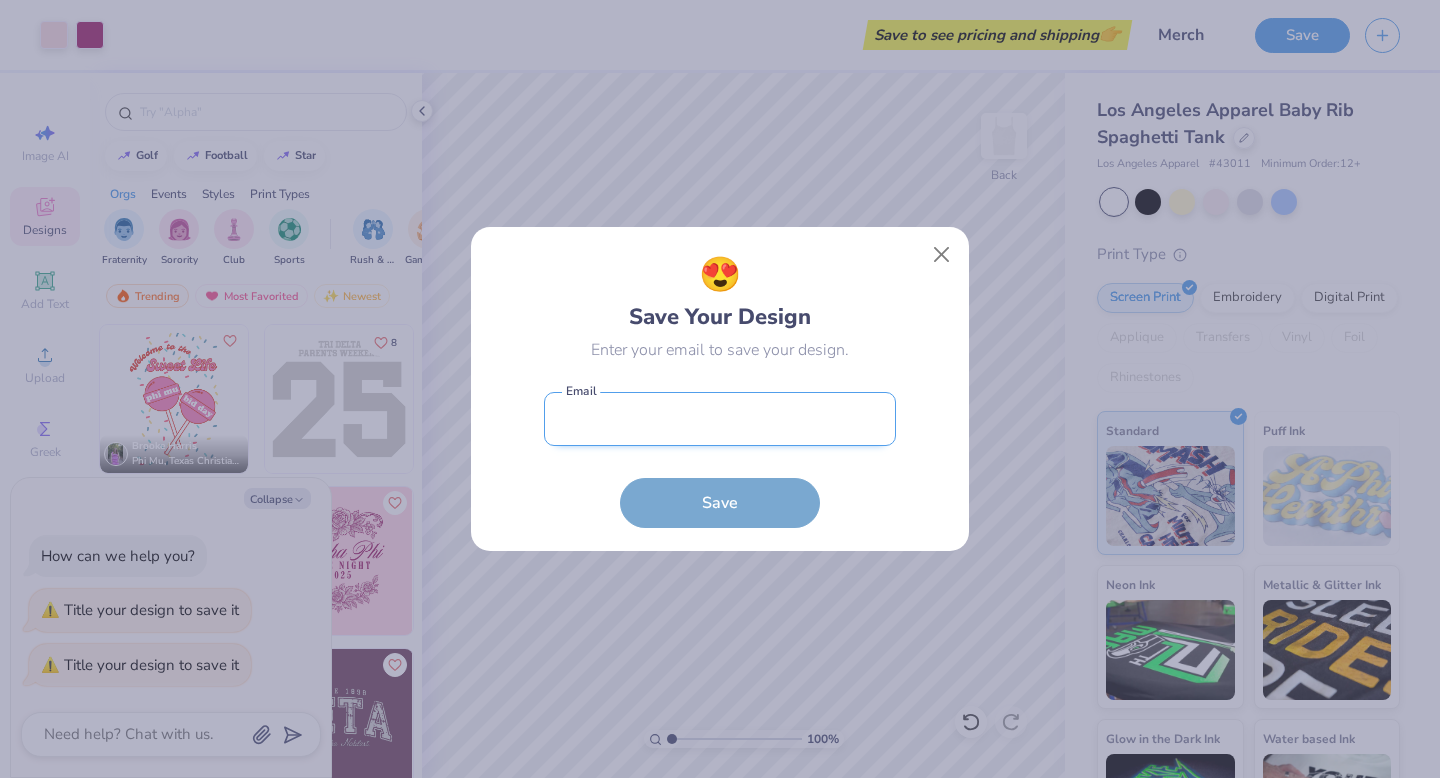 click at bounding box center [720, 419] 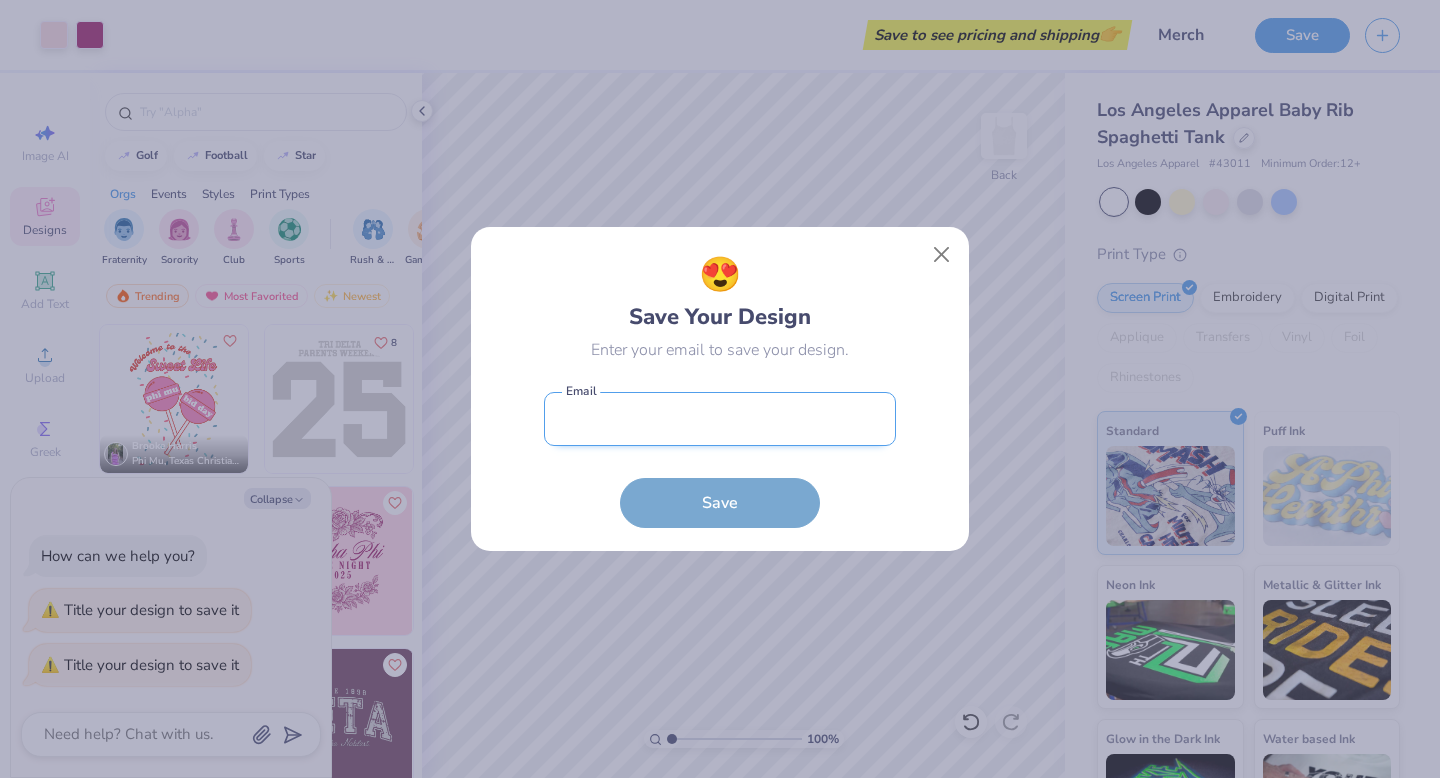 type on "[EMAIL]" 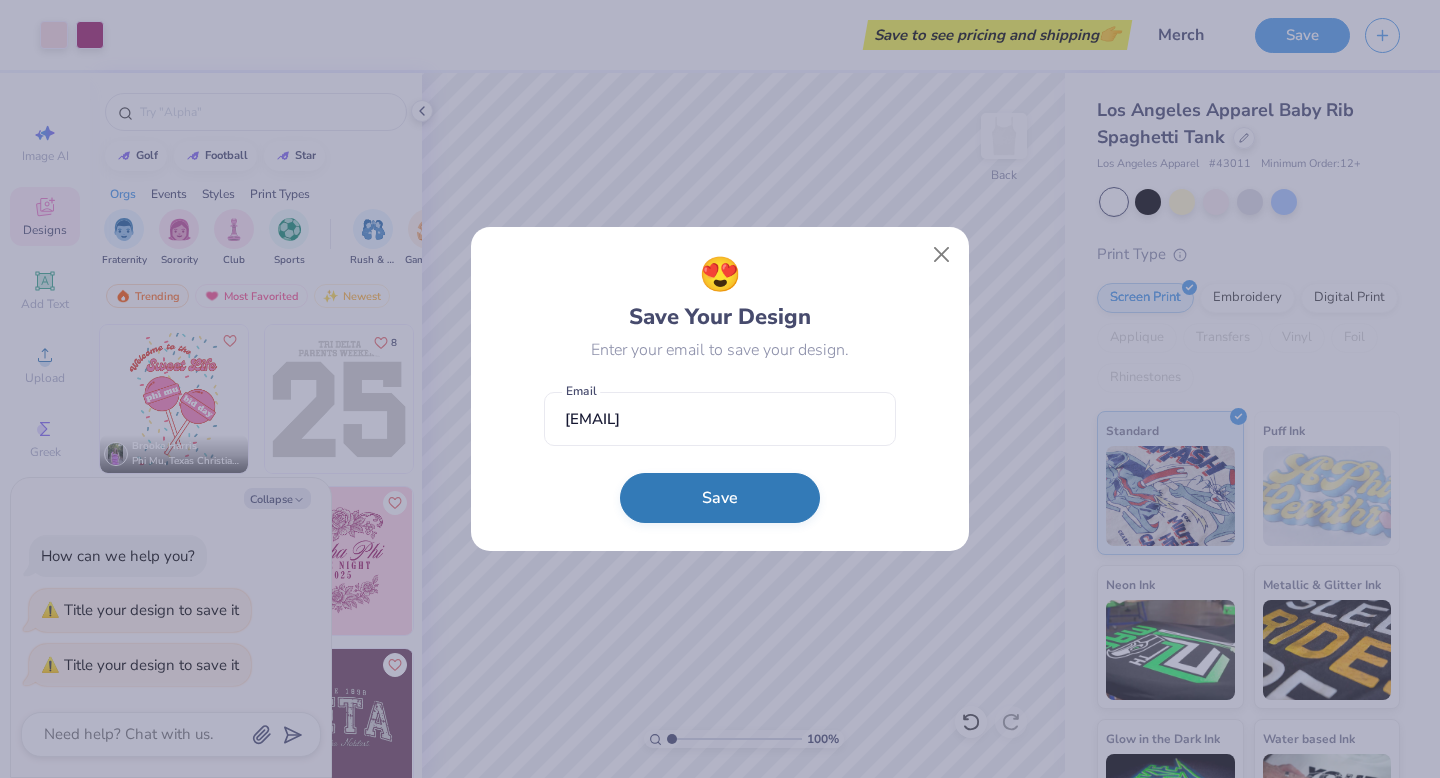 click on "Save" at bounding box center (720, 498) 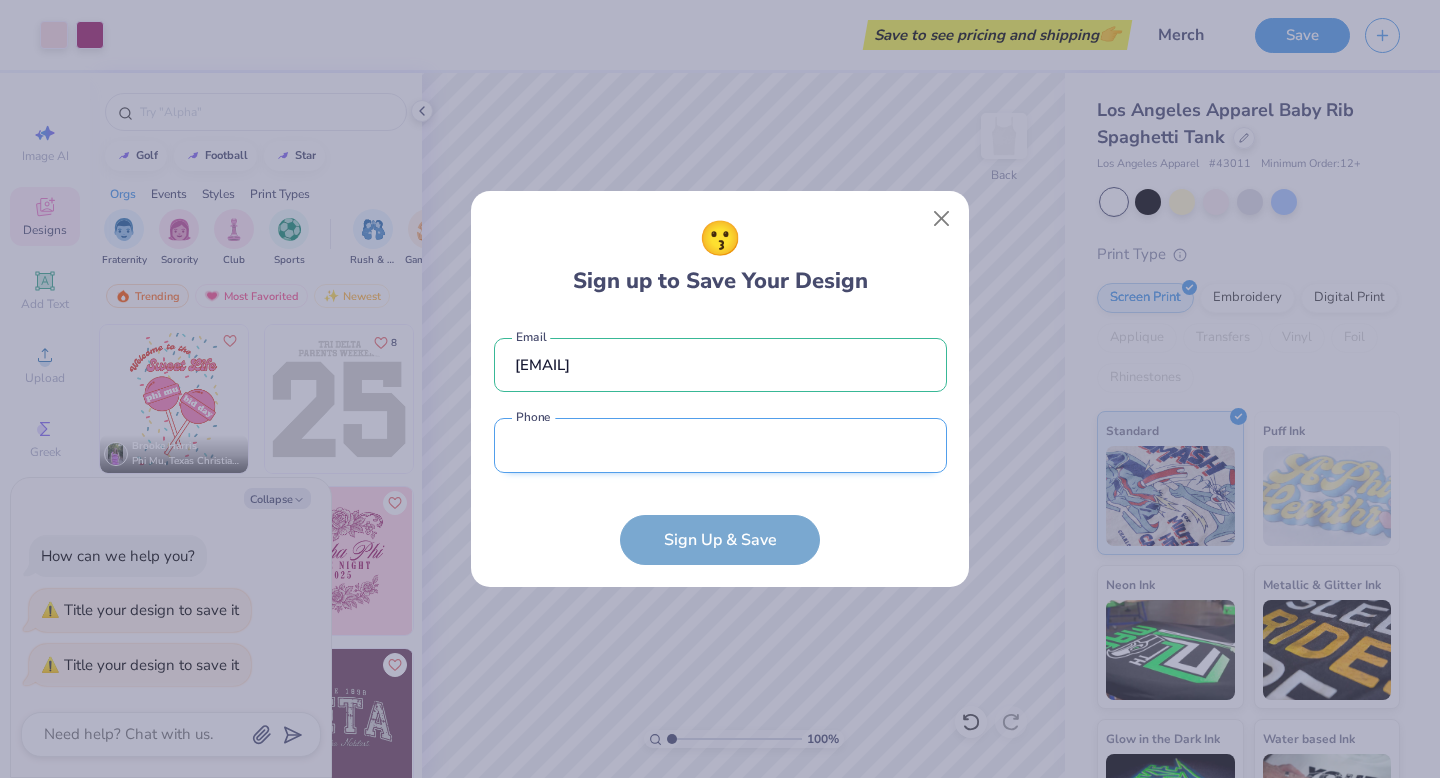 click at bounding box center [720, 445] 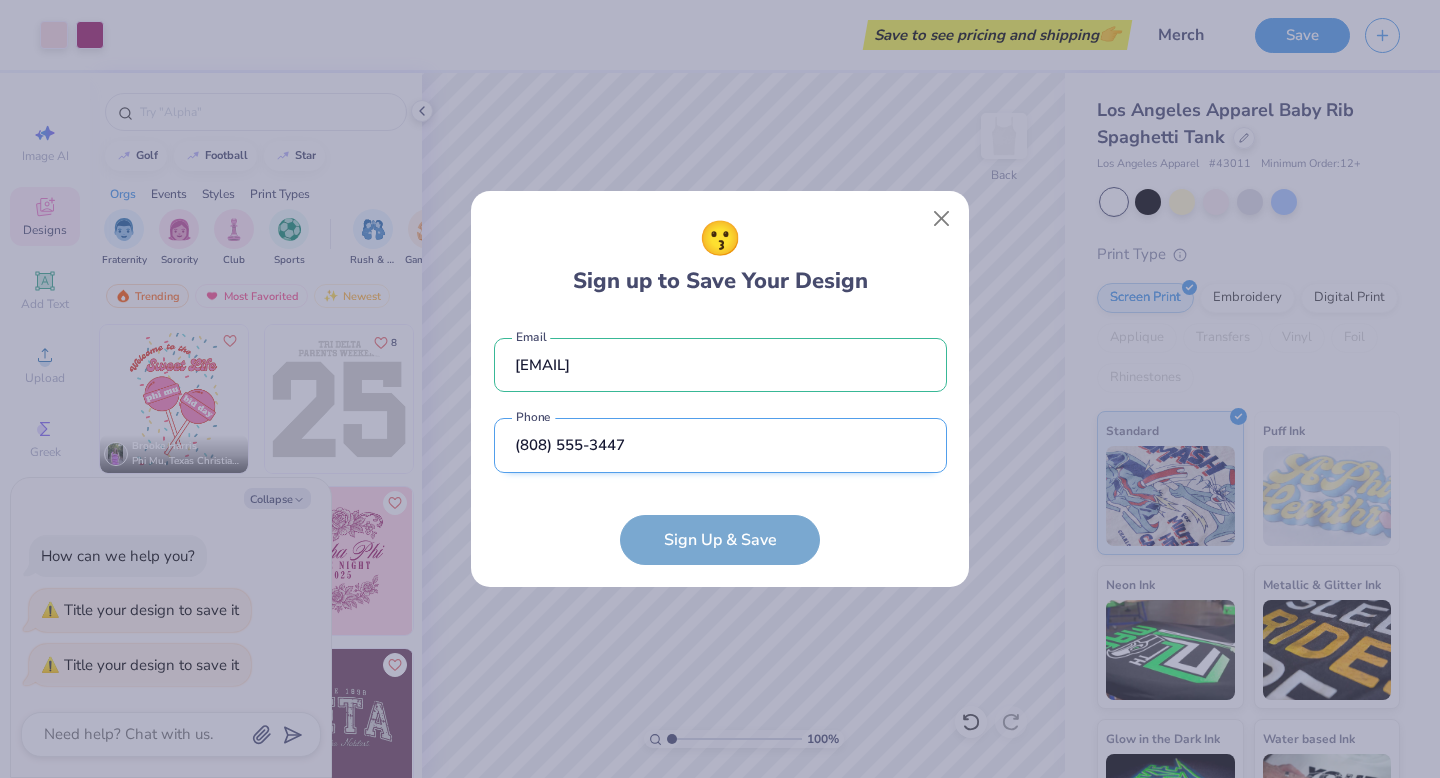 type on "(808) 555-3447" 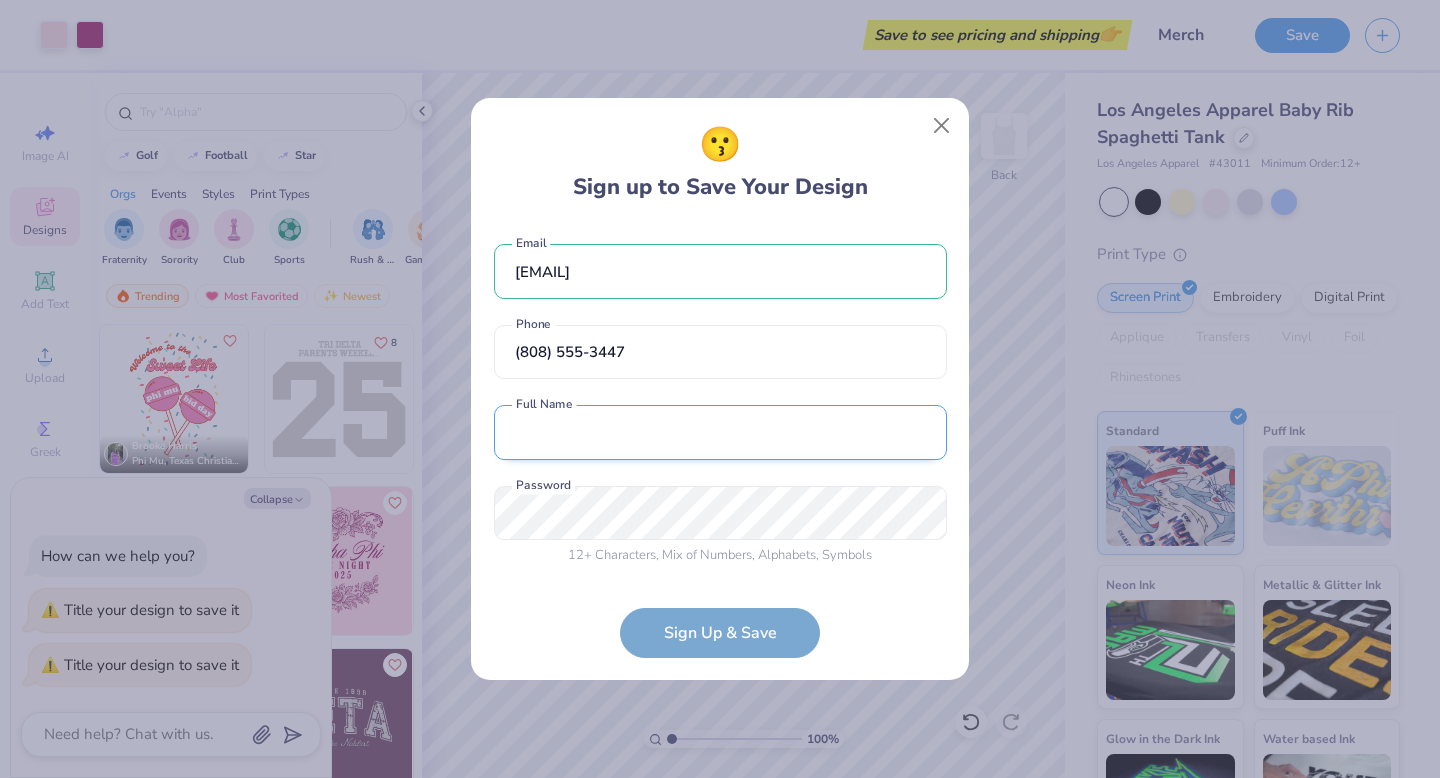 click at bounding box center [720, 432] 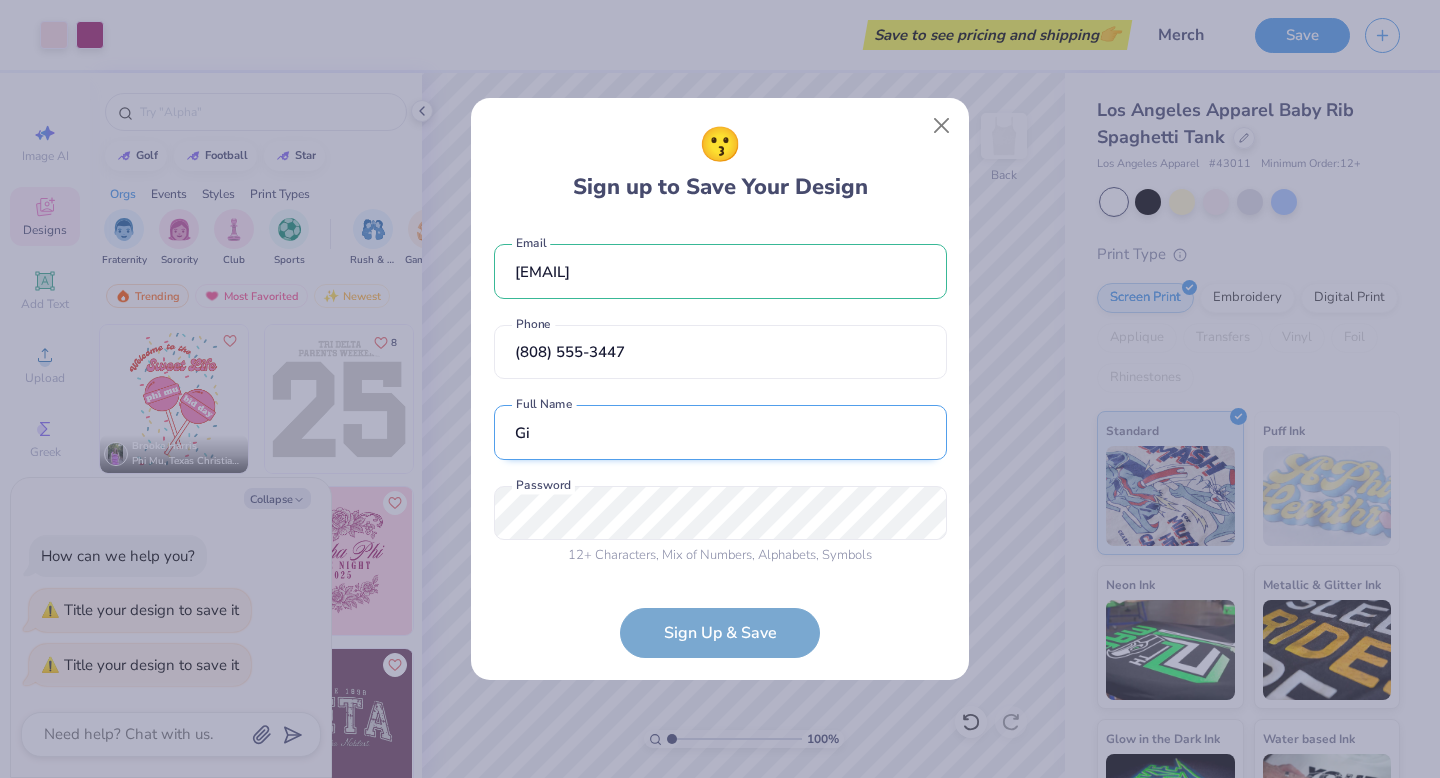 type on "G" 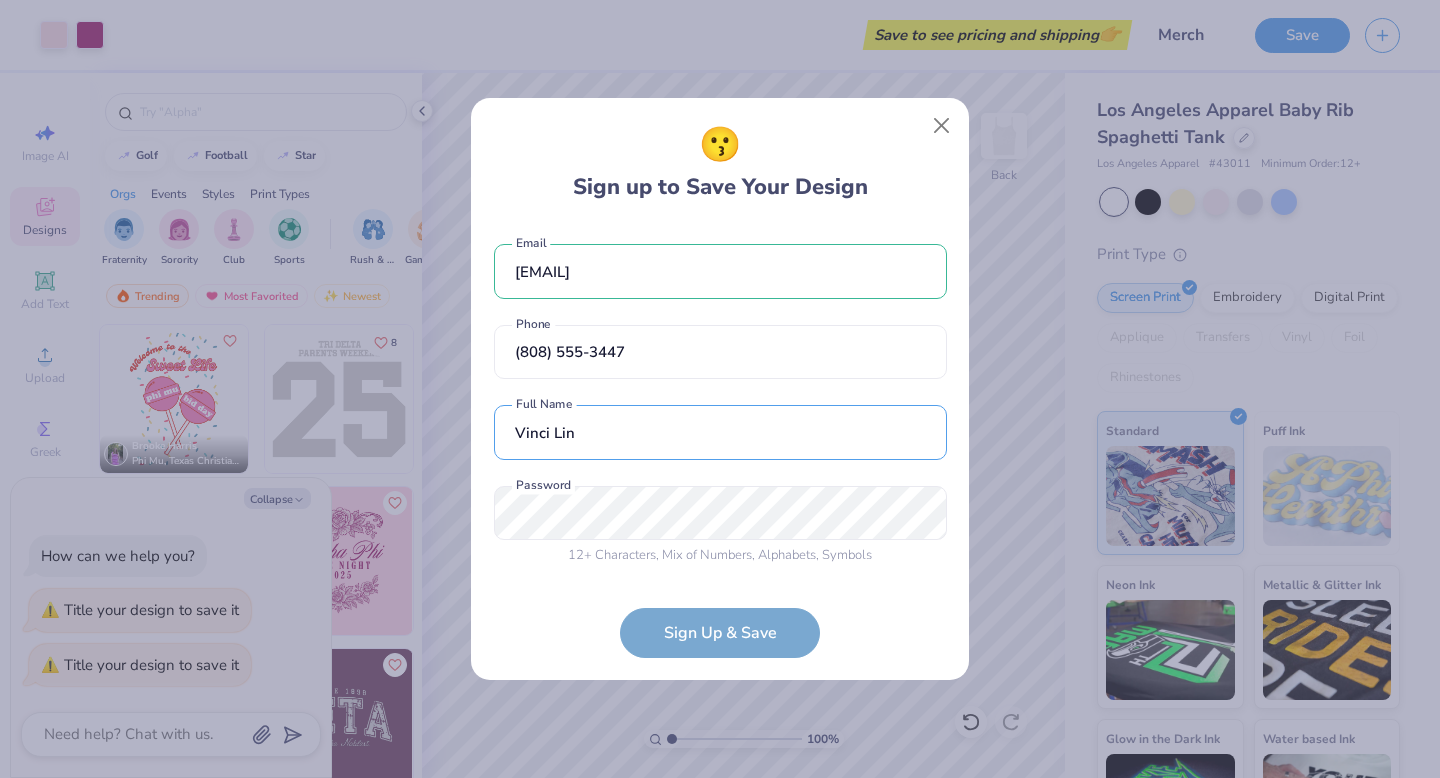 type on "Vinci Lin" 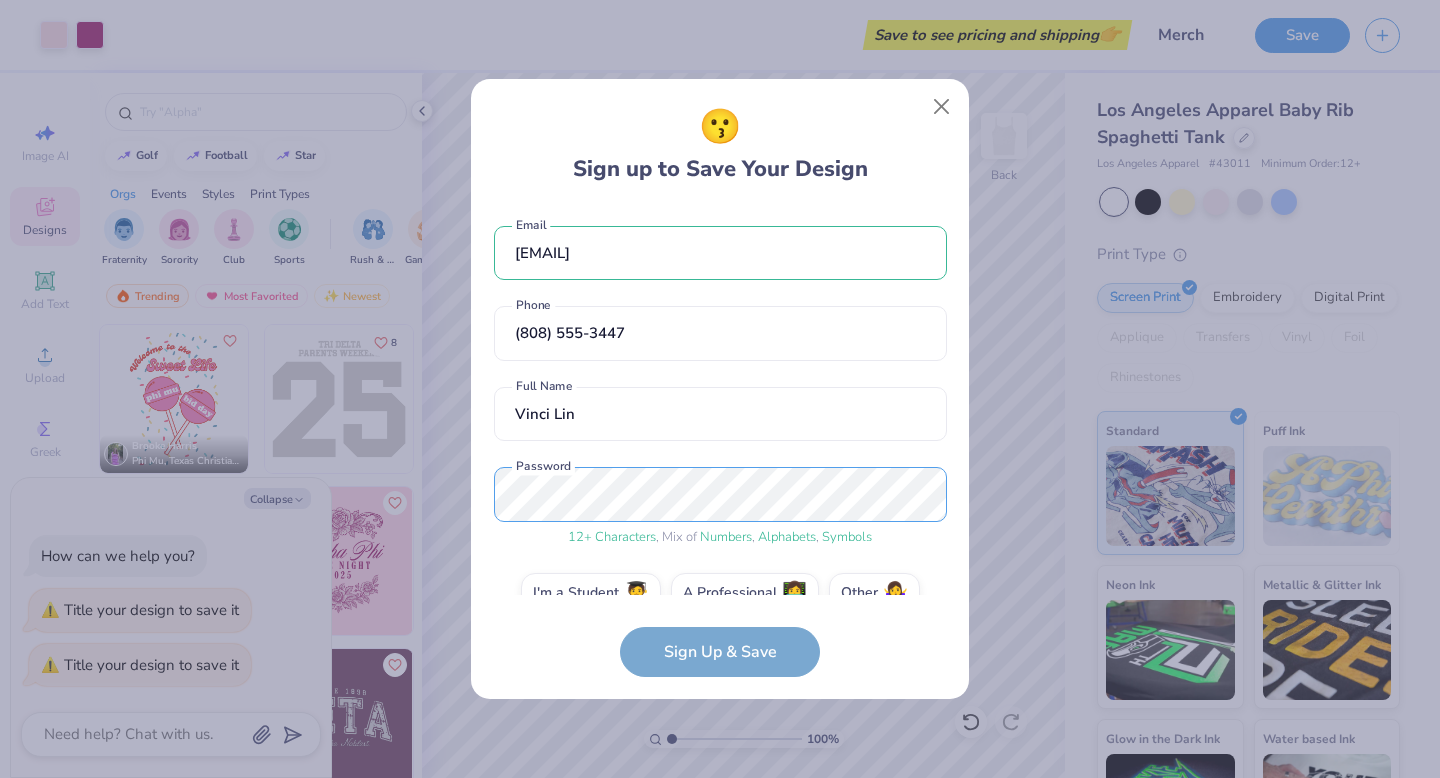 scroll, scrollTop: 38, scrollLeft: 0, axis: vertical 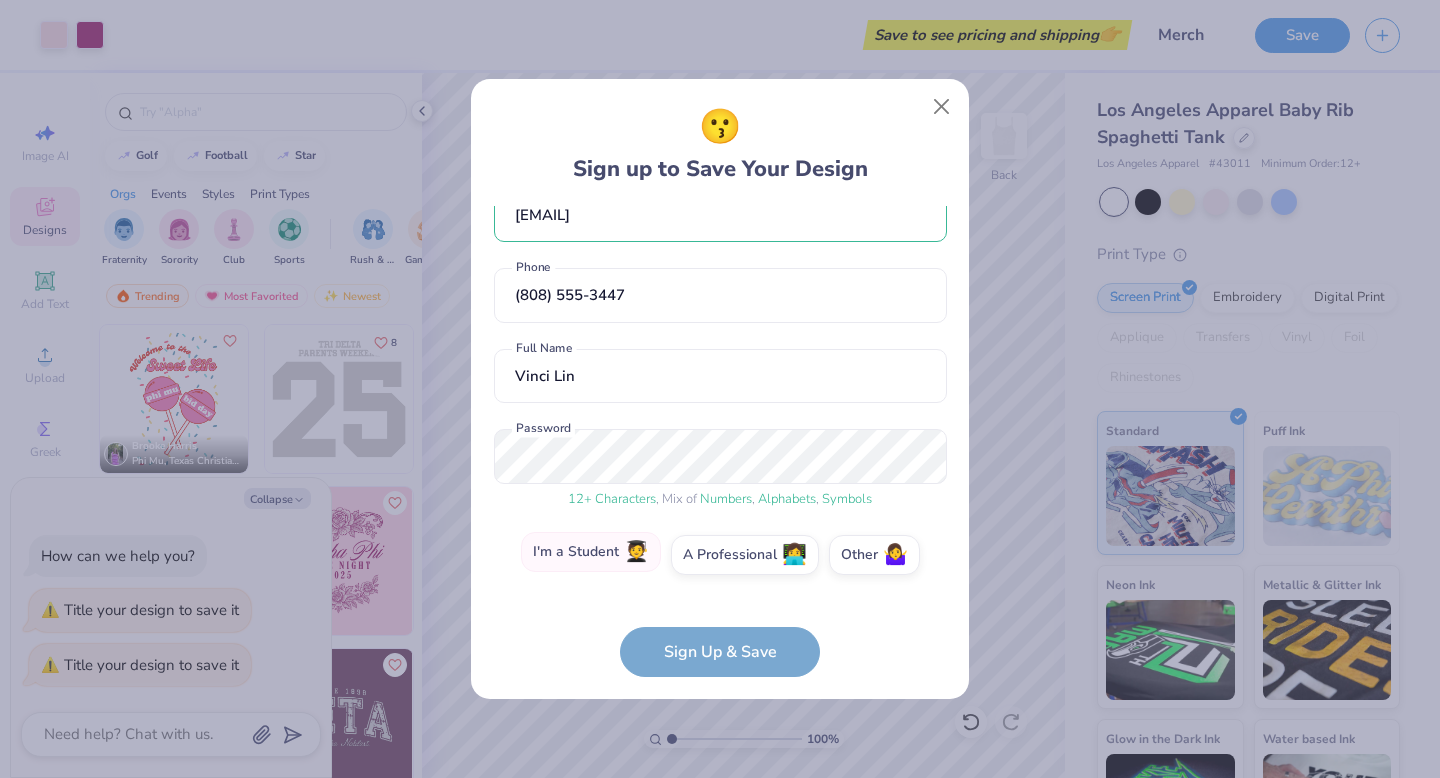 click on "🧑‍🎓" at bounding box center [636, 552] 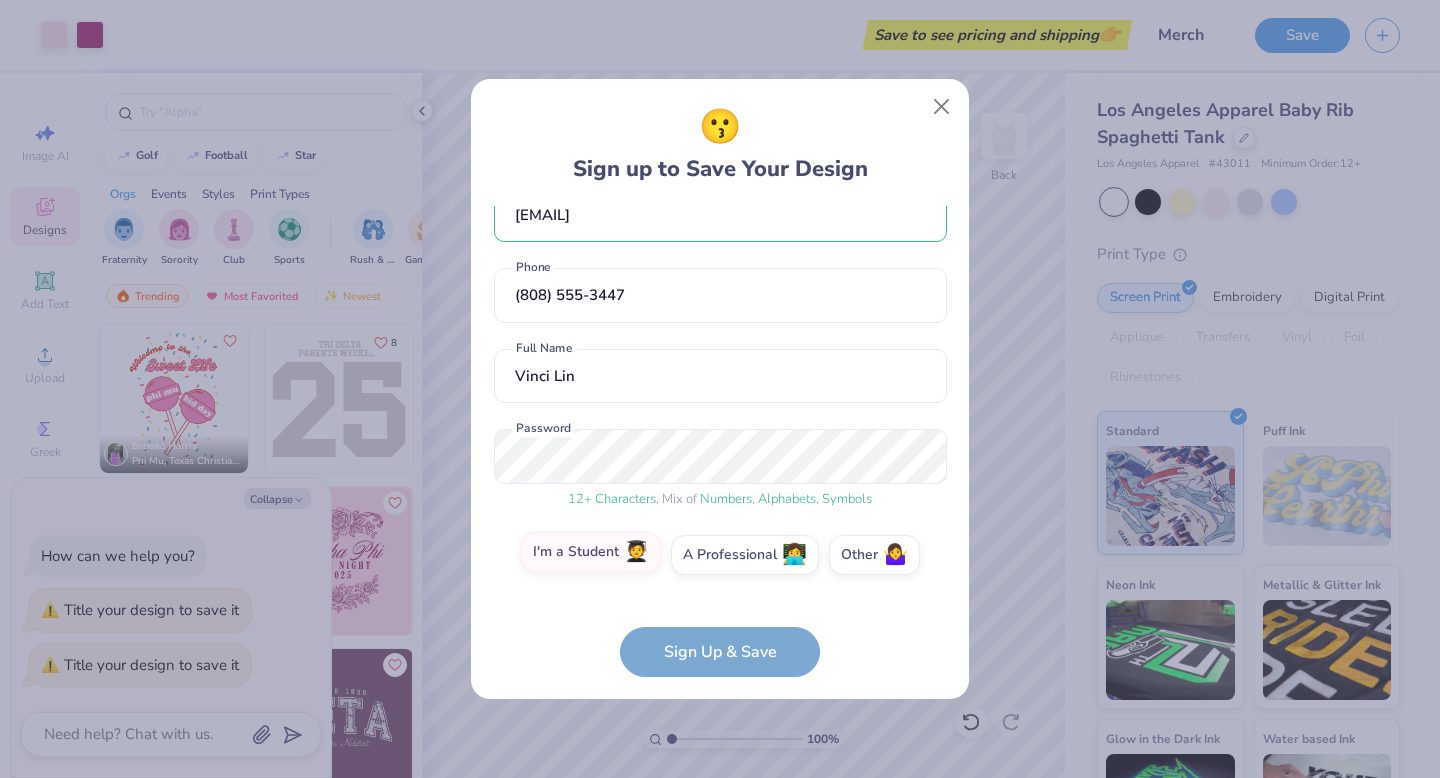click on "I'm a Student 🧑‍🎓" at bounding box center [720, 598] 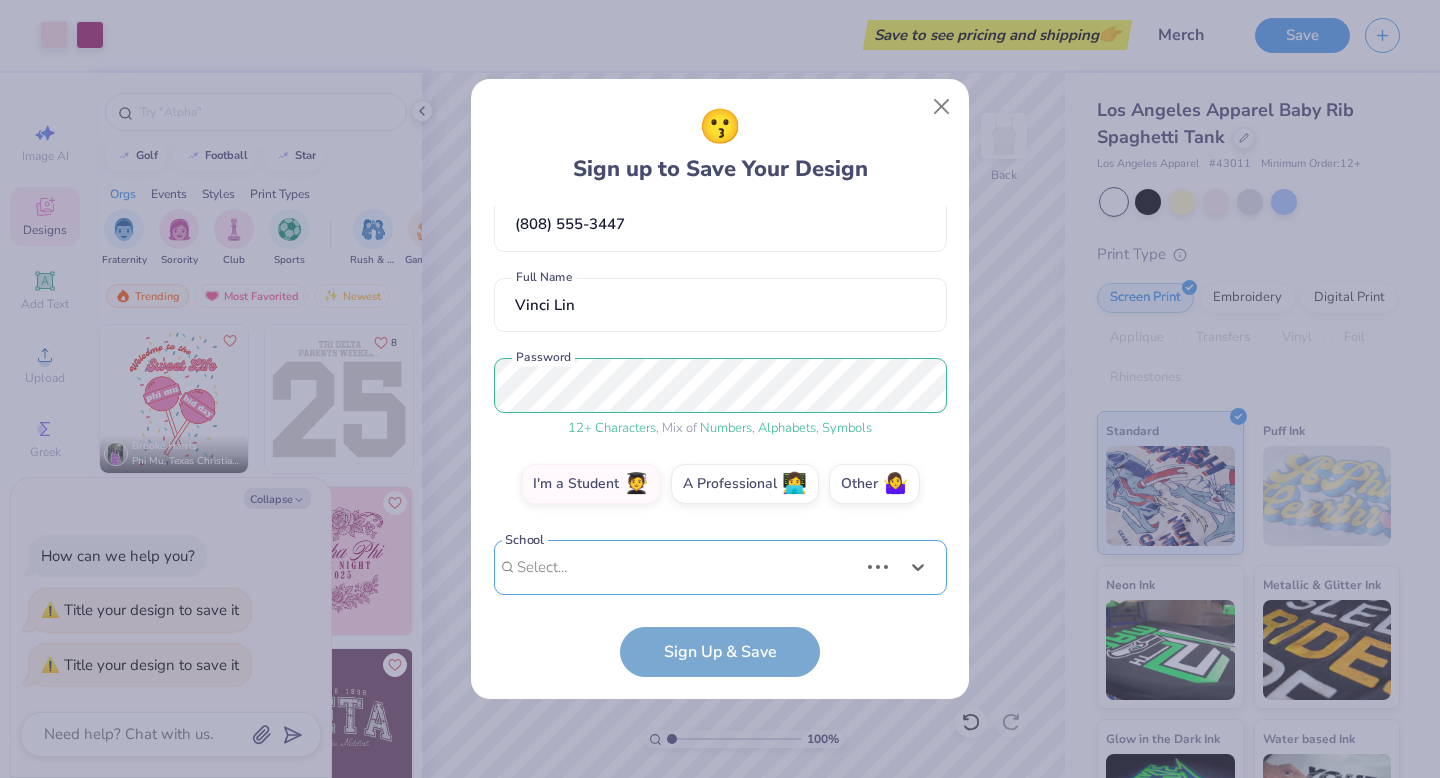 click on "Use Up and Down to choose options, press Enter to select the currently focused option, press Escape to exit the menu, press Tab to select the option and exit the menu. Select... Loading..." at bounding box center [720, 597] 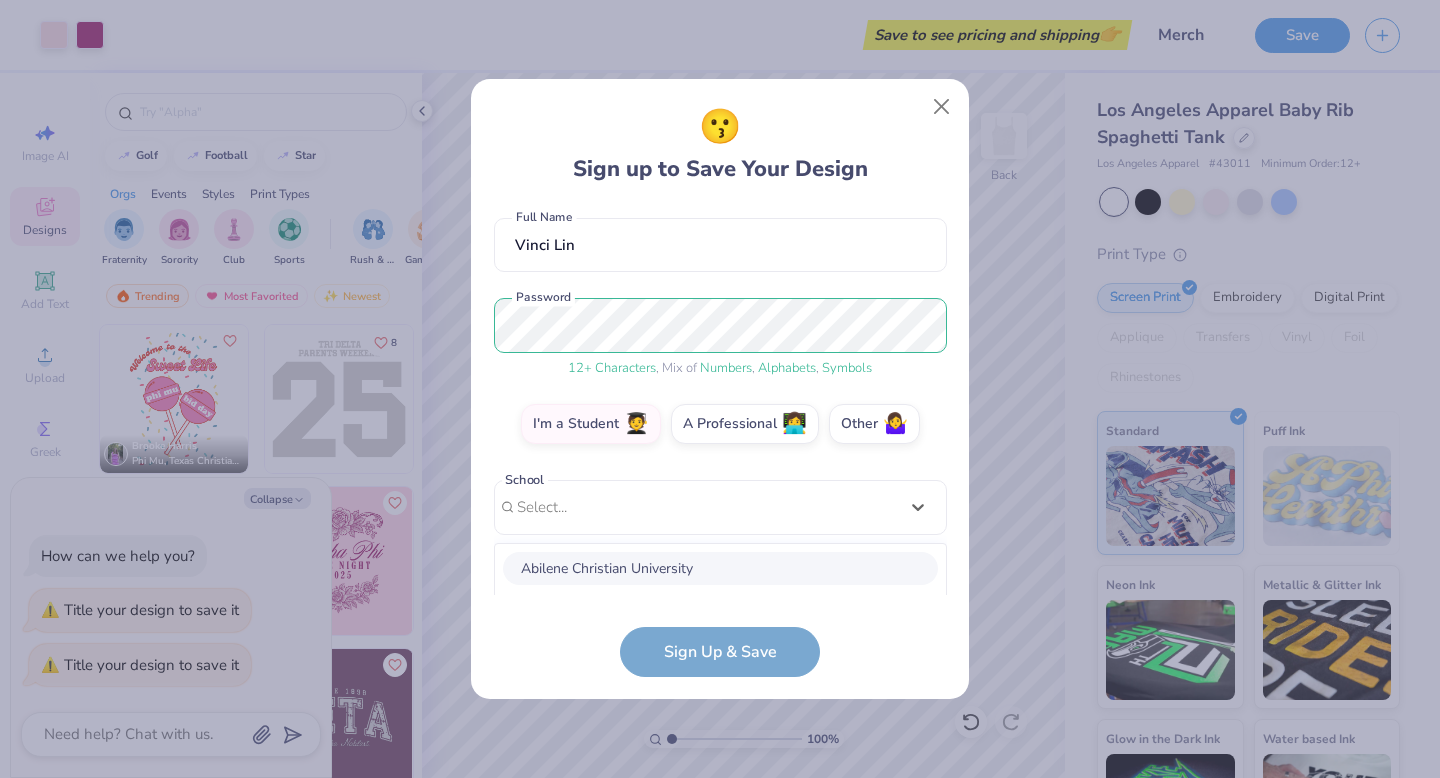 scroll, scrollTop: 419, scrollLeft: 0, axis: vertical 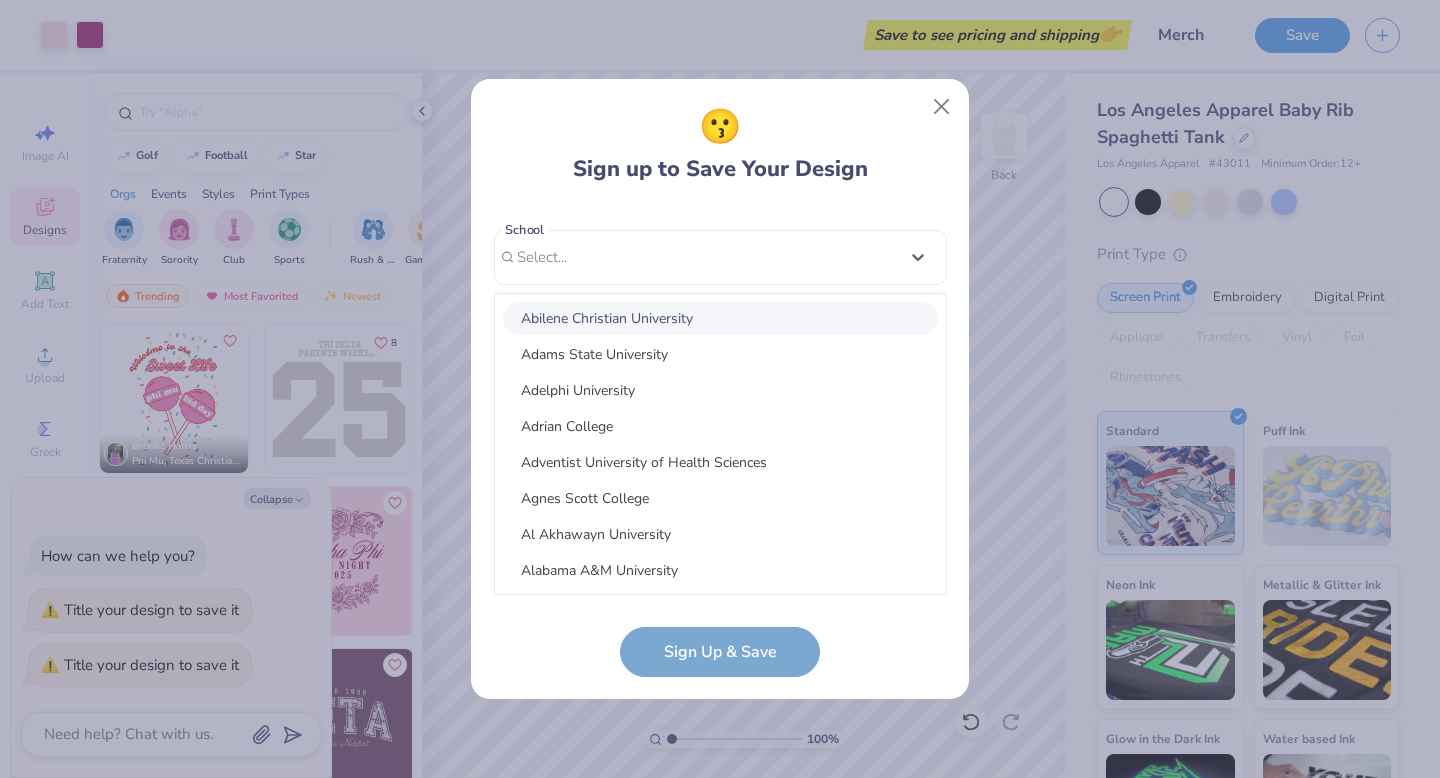 type on "n" 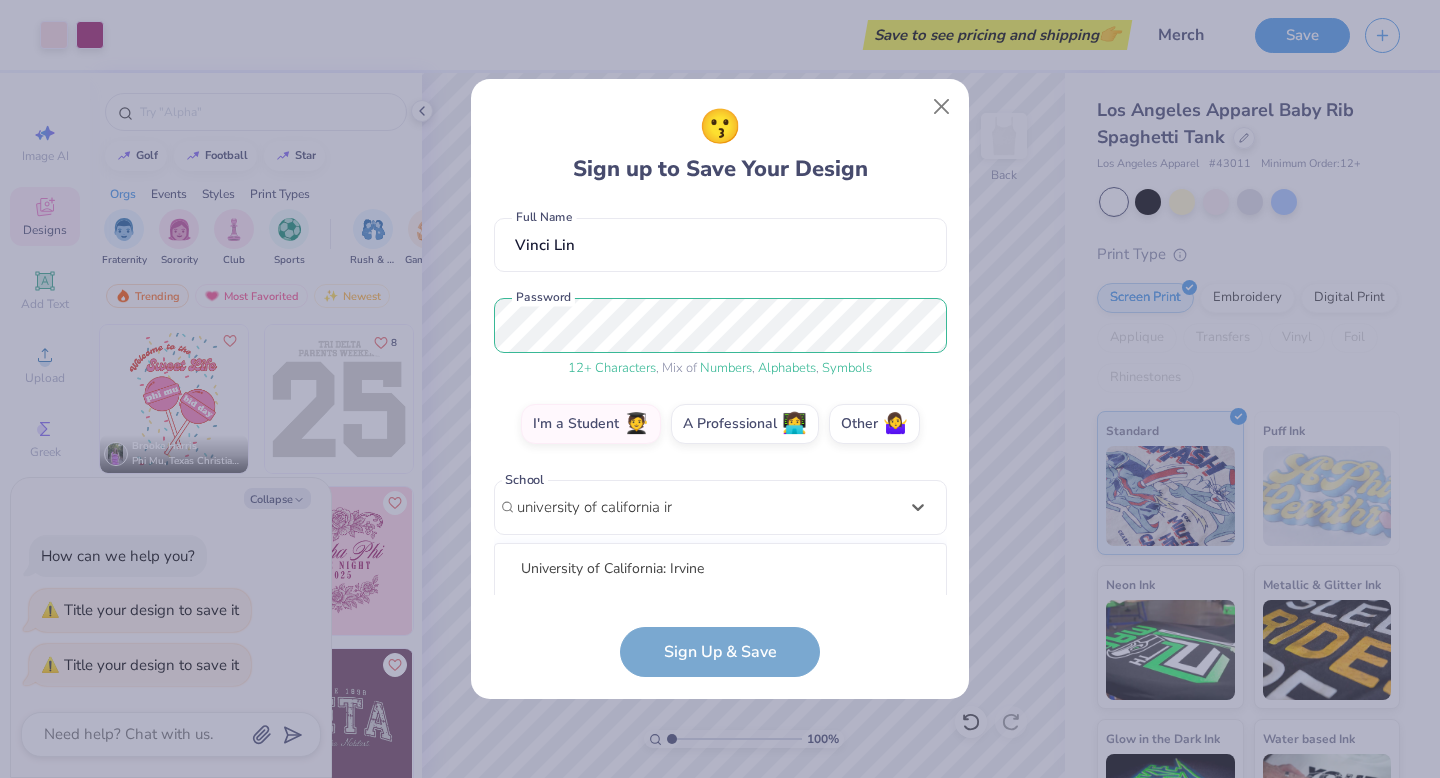 scroll, scrollTop: 419, scrollLeft: 0, axis: vertical 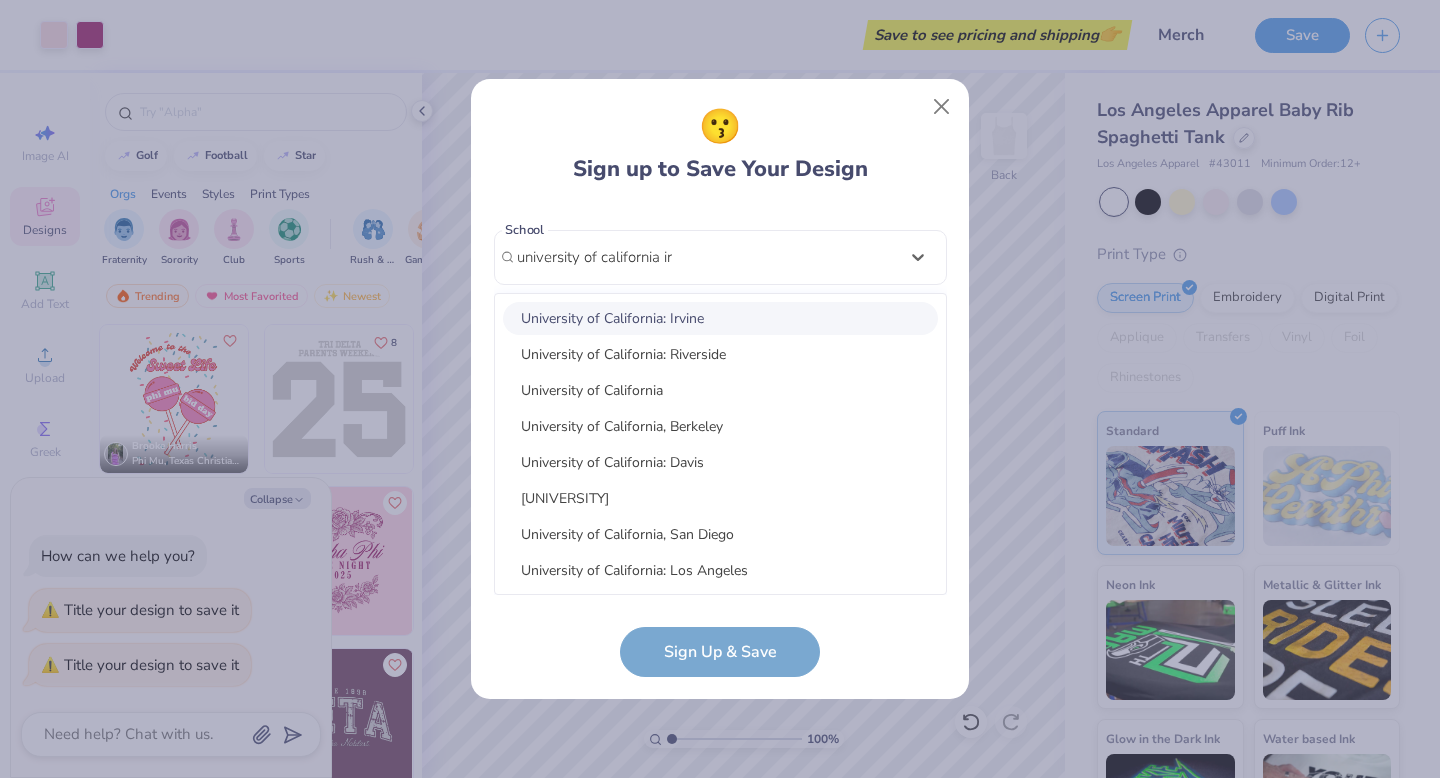 click on "University of California: Irvine" at bounding box center [720, 318] 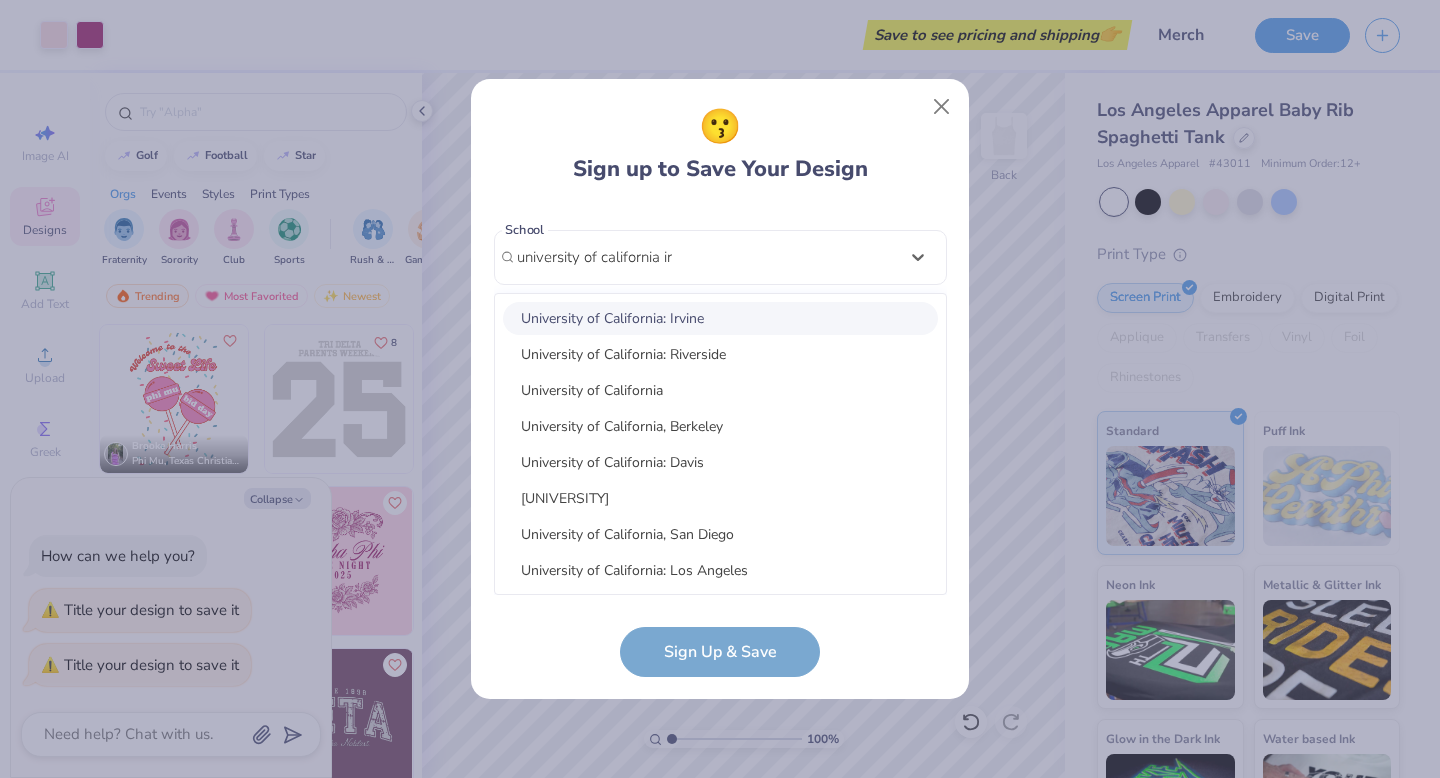 type on "university of california ir" 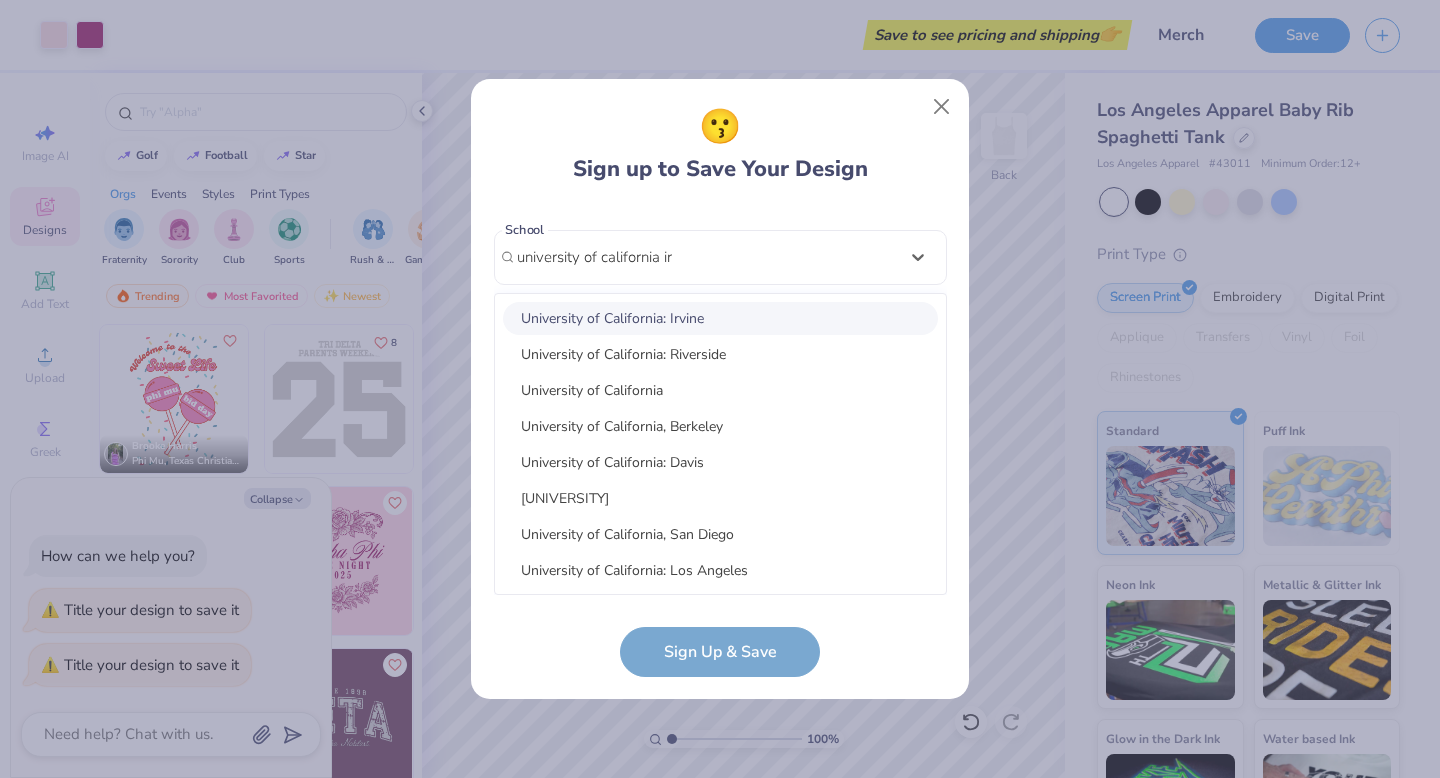 type 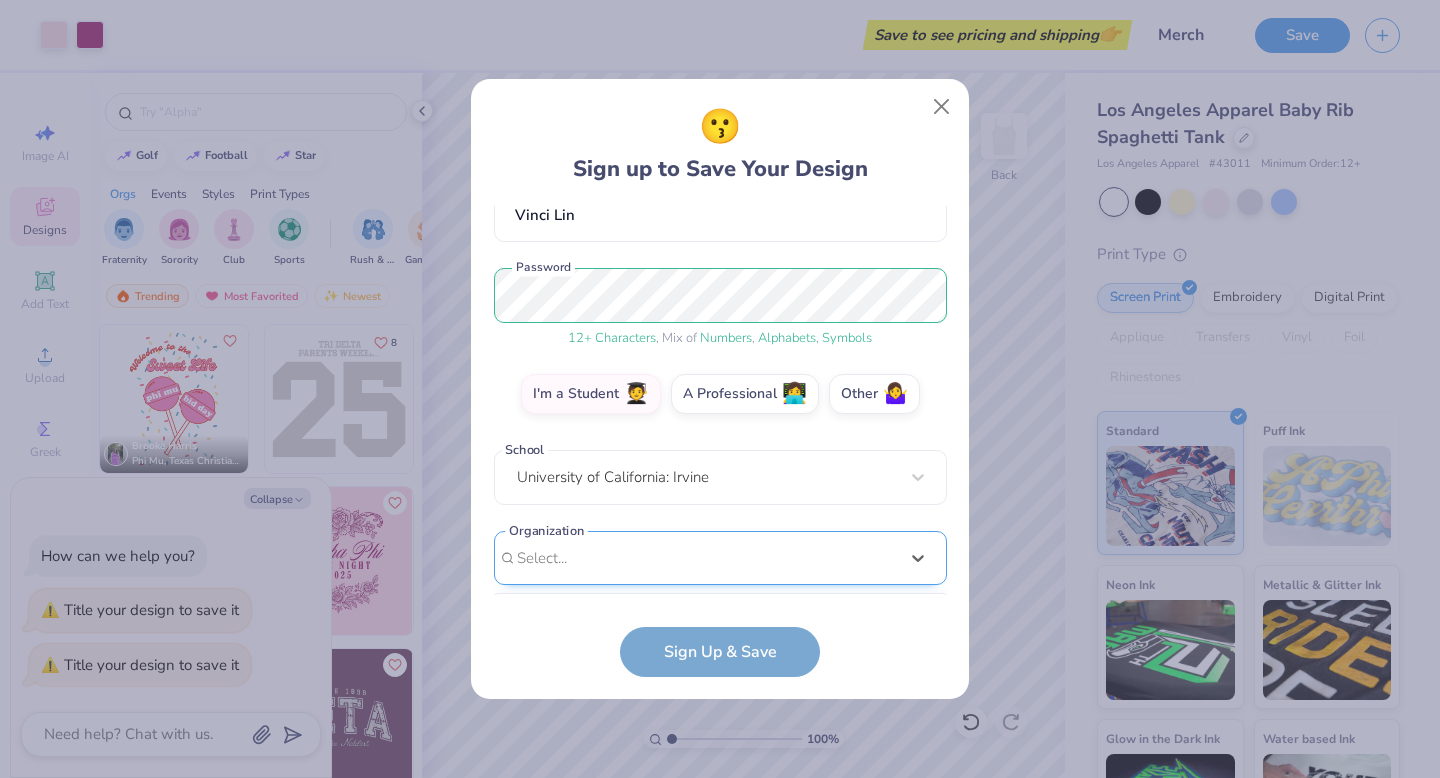 click on "option  focused, 9 of 15. 15 results available. Use Up and Down to choose options, press Enter to select the currently focused option, press Escape to exit the menu, press Tab to select the option and exit the menu. Select... 100 Collegiate Women 14 East Magazine 180 Degrees Consulting 202 Society 2025 class council 2025 Class Office 2026 Class Council 22 West Media 27 Heartbeats 314 Action 3D4E 4 Paws for Ability 4-H 45 Kings 49er Racing Club" at bounding box center [720, 713] 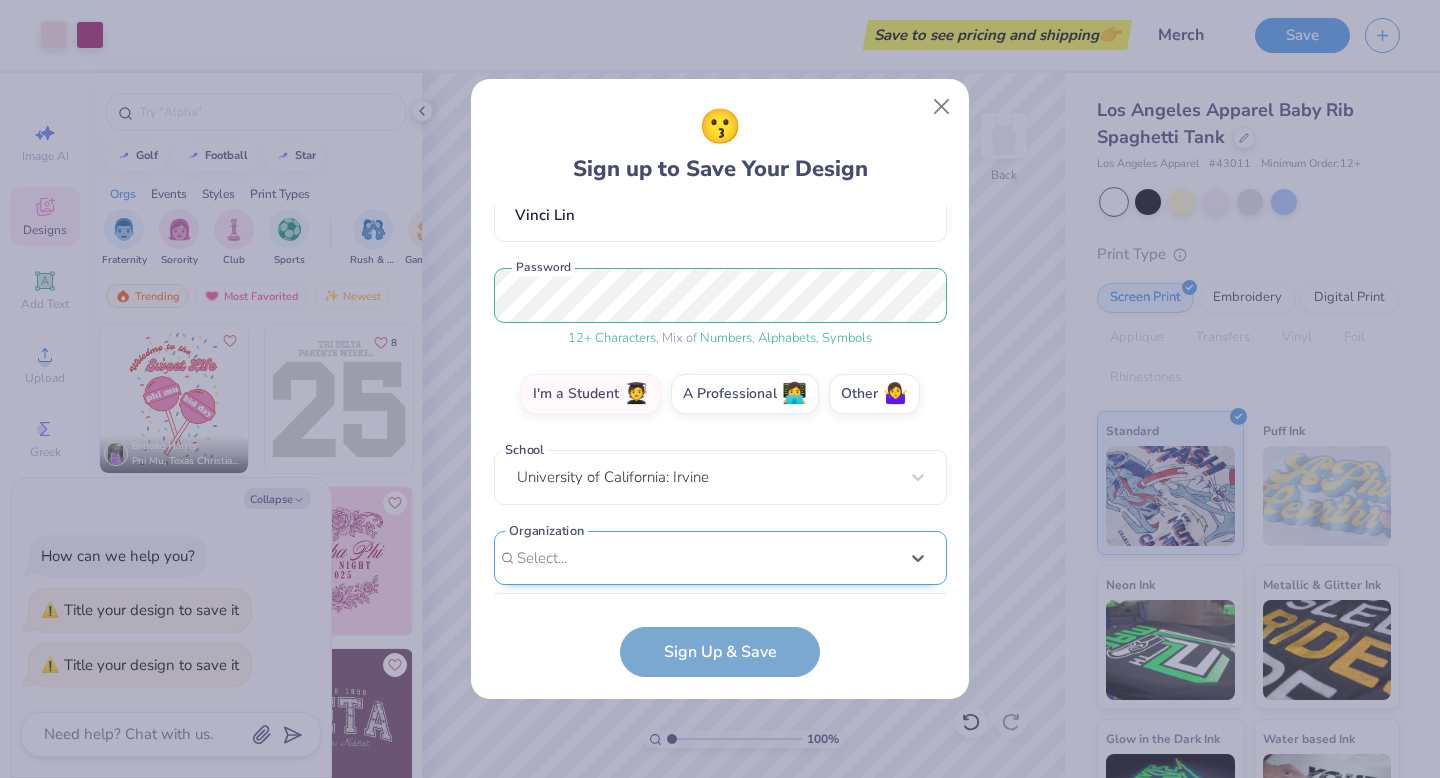 scroll, scrollTop: 499, scrollLeft: 0, axis: vertical 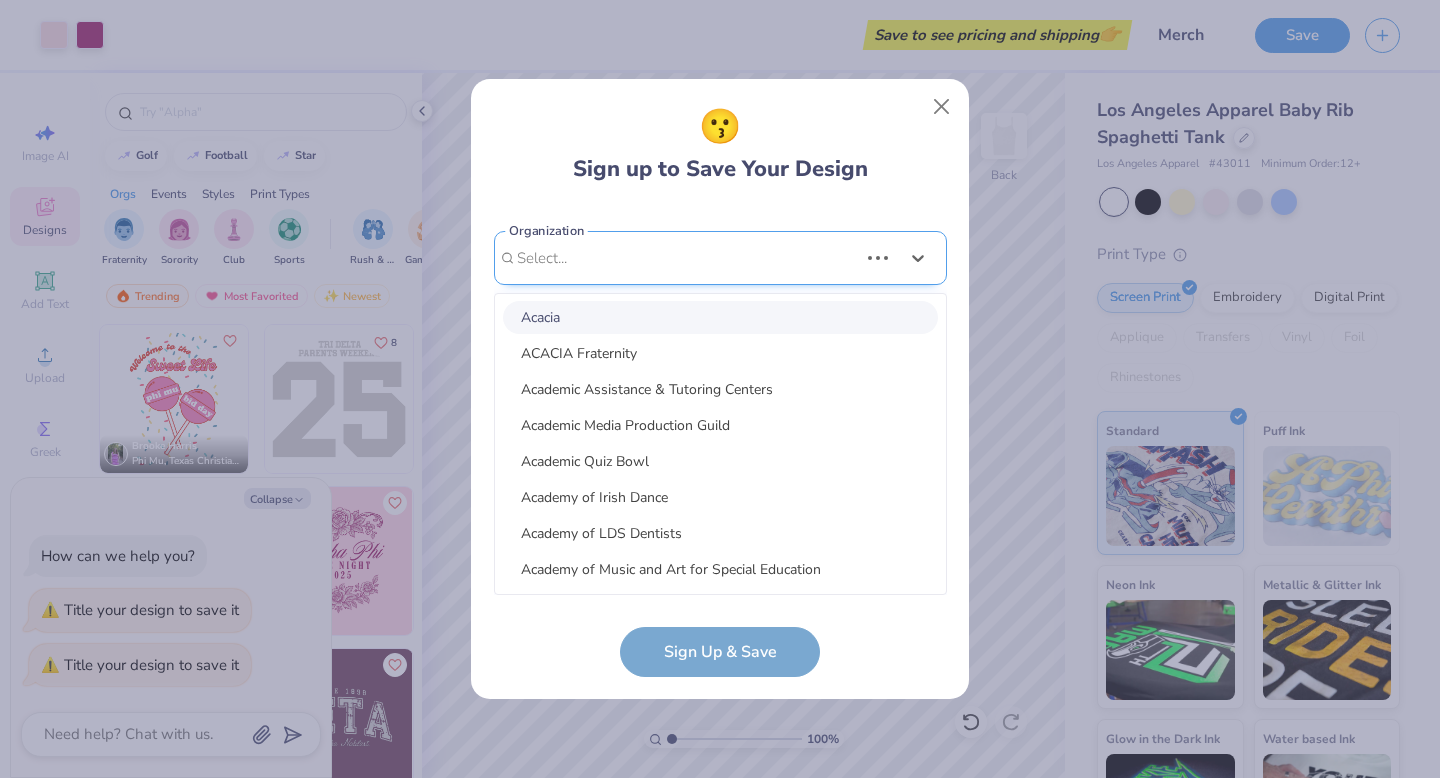 click on "[EMAIL] Email ([PHONE]) Phone [FIRST] [LAST] Full Name 12 + Characters , Mix of Numbers , Alphabets , Symbols Password I'm a Student 🧑‍🎓 A Professional 👩‍💻 Other 🤷‍♀️ School [UNIVERSITY] Organization option focused, 53 of 60. 60 results available. Use Up and Down to choose options, press Enter to select the currently focused option, press Escape to exit the menu, press Tab to select the option and exit the menu. Select... 100 Collegiate Women 14 East Magazine 180 Degrees Consulting 202 Society 2025 class council 2025 Class Office 2026 Class Council 22 West Media 27 Heartbeats 314 Action 3D4E 4 Paws for Ability 4-H 45 Kings 49er Racing Club 49er Social & Ballroom Dance Club 4N01 Dance Team 4x4 Magazine 64 Squares 8 To The Bar 840 West A Better Chance Tutoring A Cappella A Completely Different Note A Moment of Magic A Place to Talk A.R.T Dance Team A2 Exploration Cult AAAE AAAS AAC Club AADE Aag Aahana Aaja Nachle AAMBAA AAPA AASU AAUW AAWD ABK" at bounding box center (720, 400) 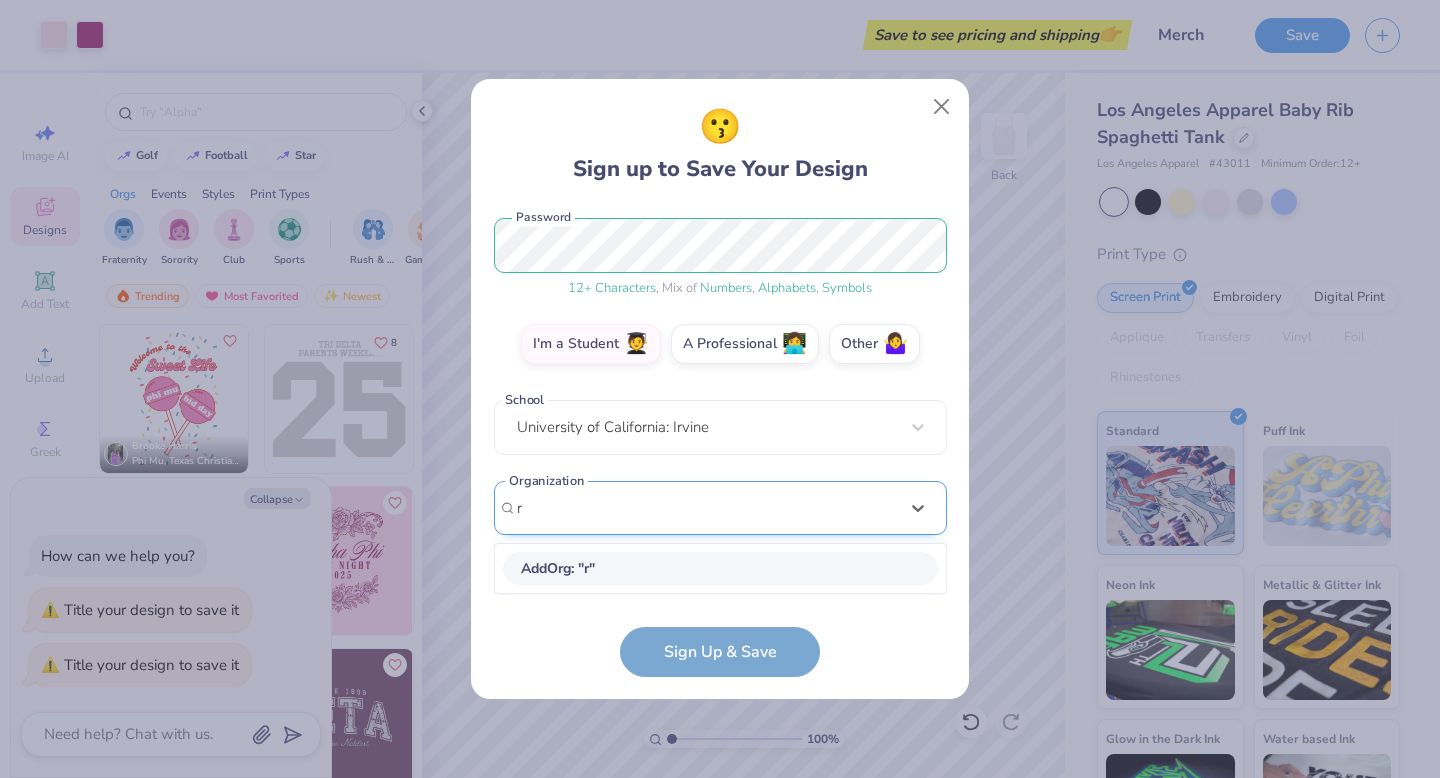 scroll, scrollTop: 248, scrollLeft: 0, axis: vertical 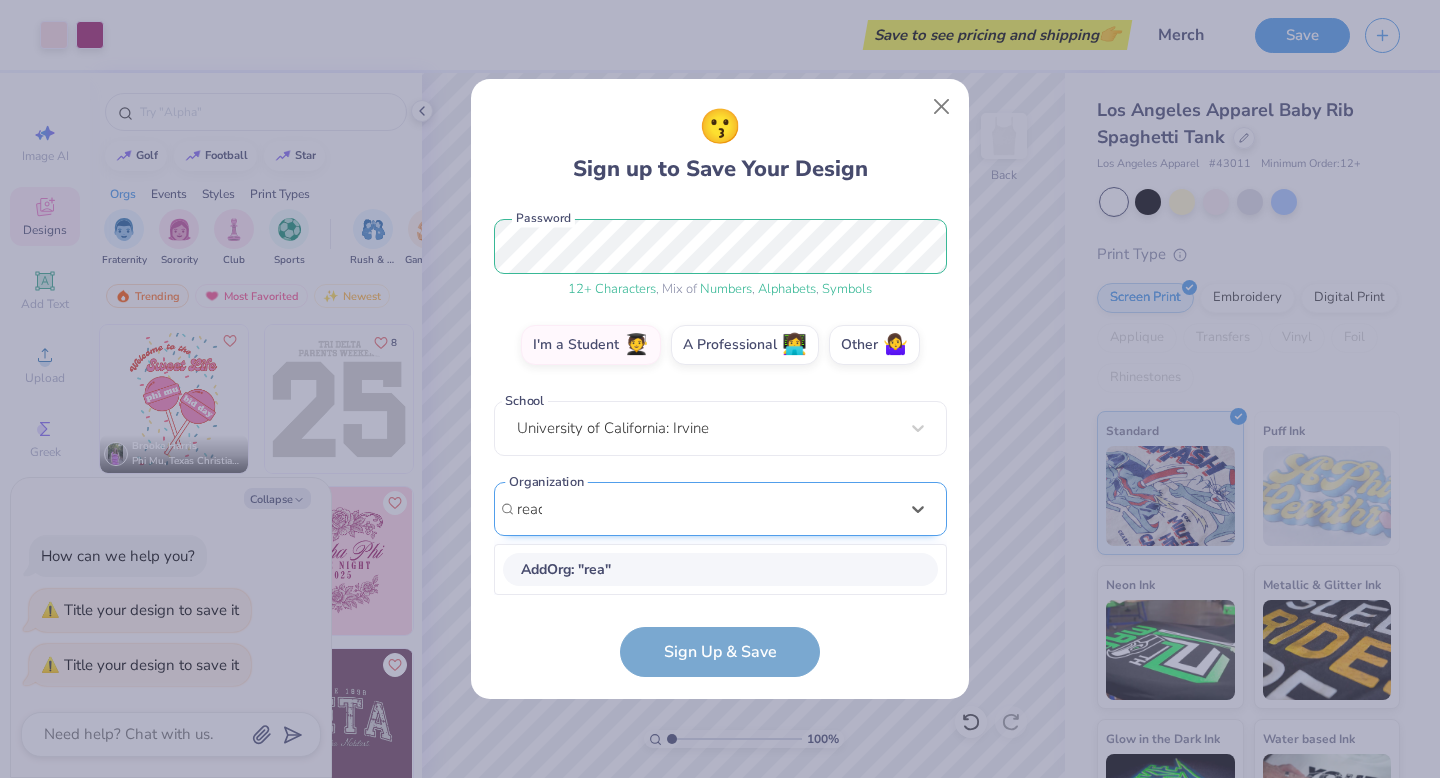 type on "reach" 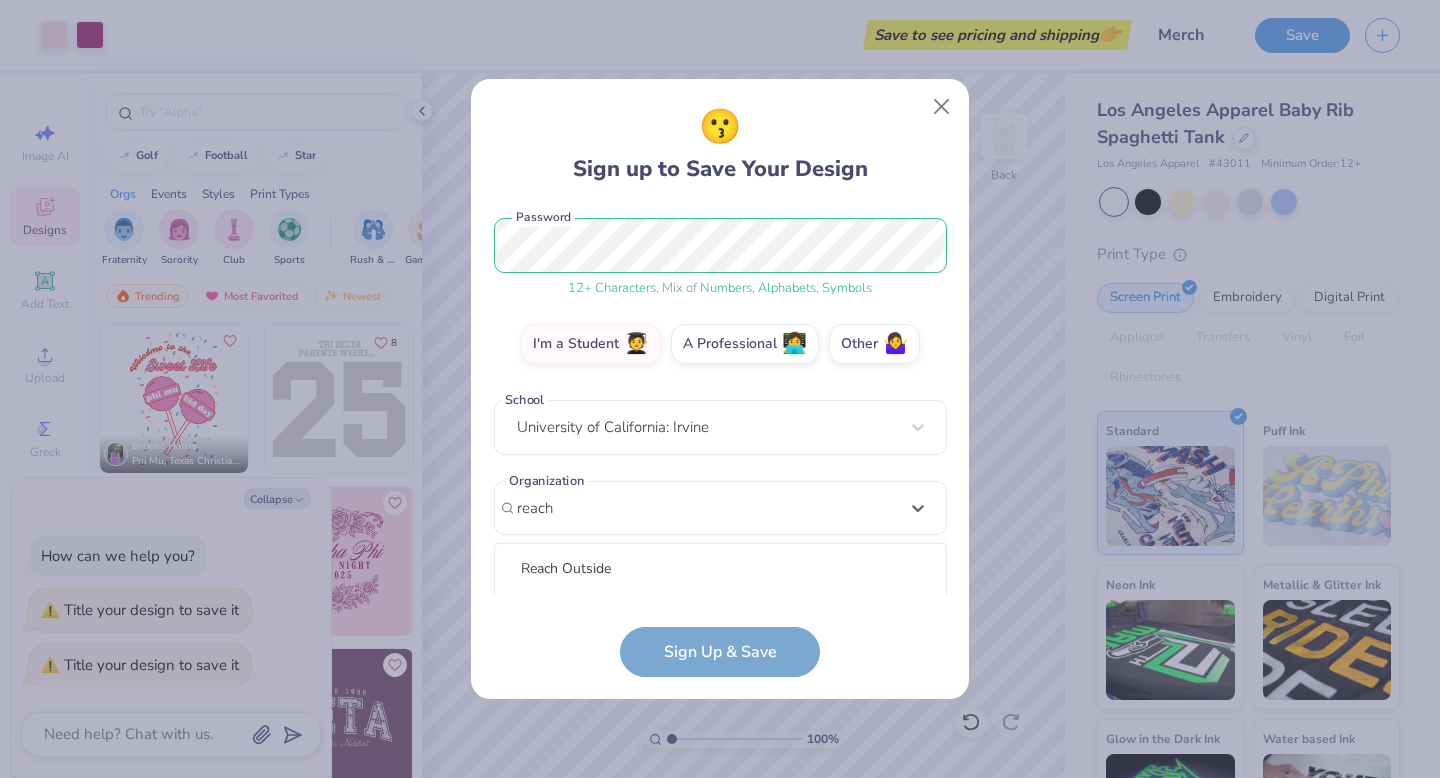 scroll, scrollTop: 499, scrollLeft: 0, axis: vertical 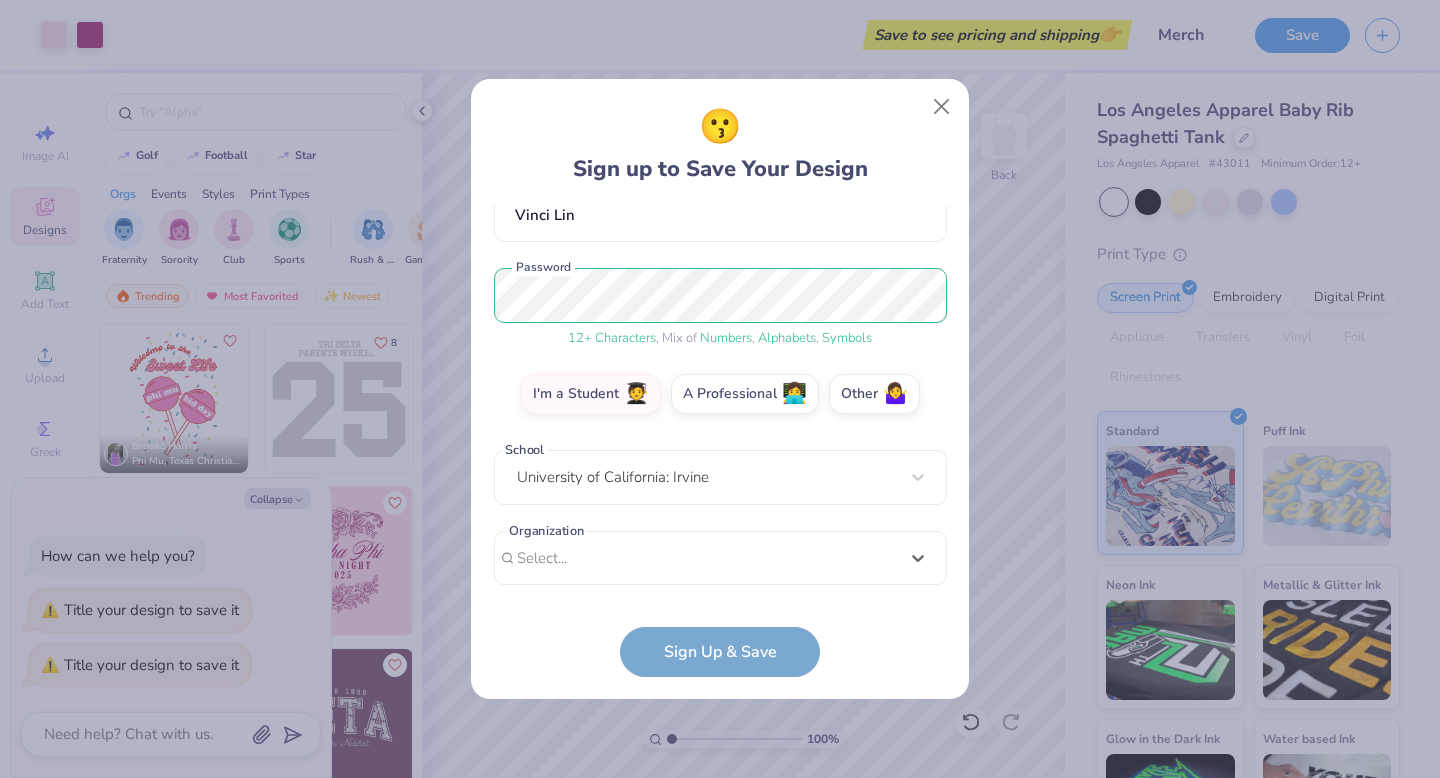 drag, startPoint x: 658, startPoint y: 248, endPoint x: 530, endPoint y: 248, distance: 128 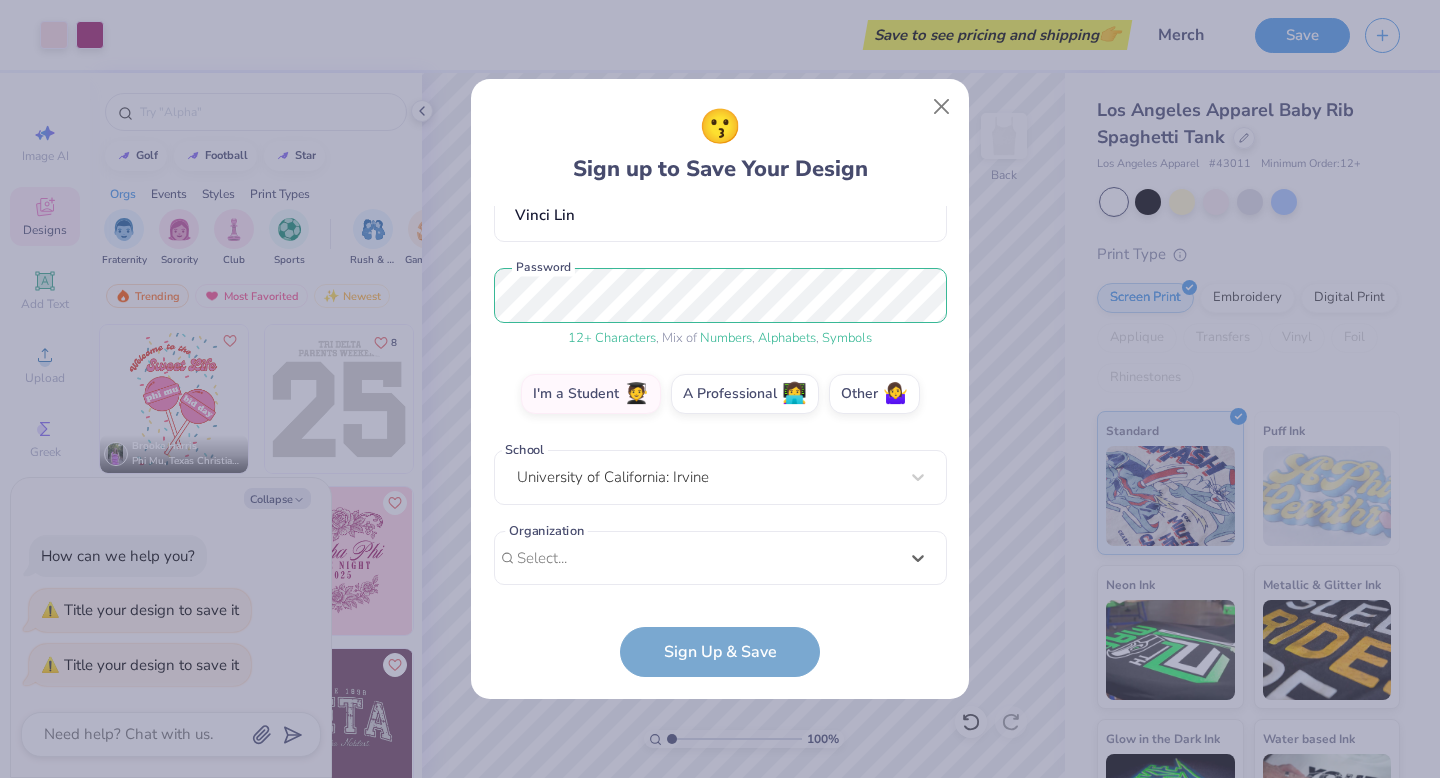 click on "vincilin14@example.com Email (808) 555-3447 Phone Vinci Lin Full Name 12 + Characters , Mix of   Numbers ,   Alphabets ,   Symbols Password I'm a Student 🧑‍🎓 A Professional 👩‍💻 Other 🤷‍♀️ School University of California: Irvine Organization   Select is focused ,type to refine list, press Down to open the menu,  Select... Organization cannot be null" at bounding box center [720, 400] 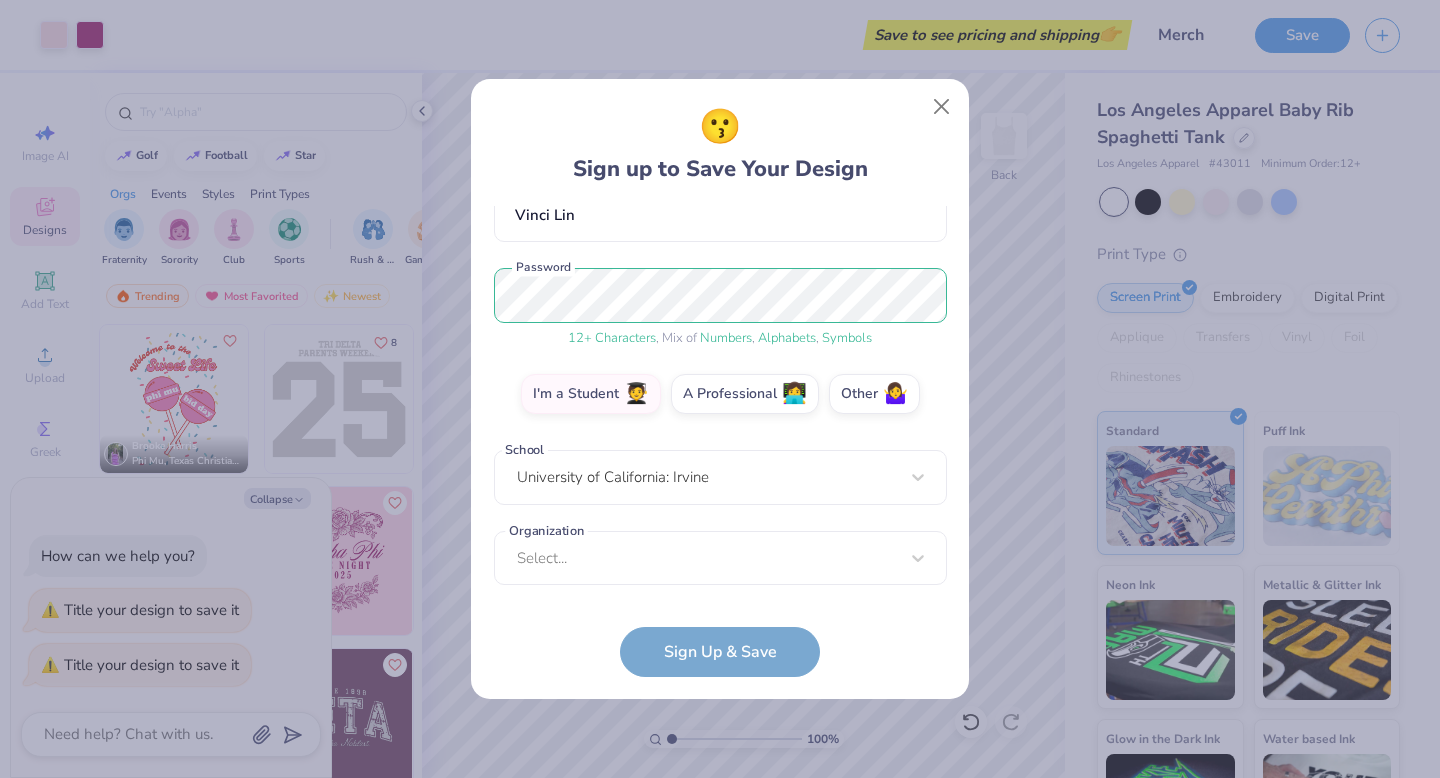 click on "[EMAIL] Email ([PHONE]) Phone [FIRST] [LAST] Full Name 12 + Characters , Mix of Numbers , Alphabets , Symbols Password I'm a Student 🧑‍🎓 A Professional 👩‍💻 Other 🤷‍♀️ School [UNIVERSITY] Organization Select... Organization cannot be null Sign Up & Save" at bounding box center [720, 441] 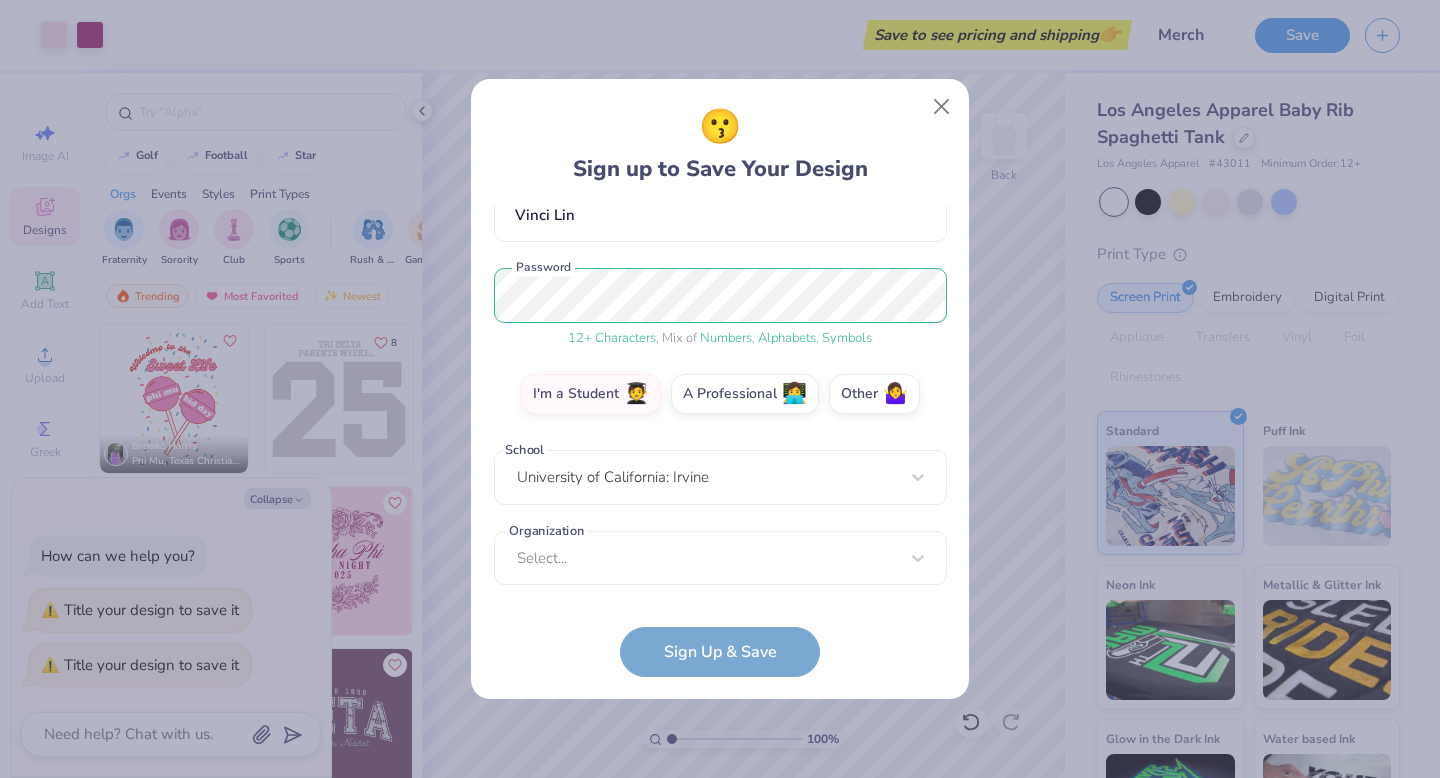 click on "[EMAIL] Email ([PHONE]) Phone [FIRST] [LAST] Full Name 12 + Characters , Mix of Numbers , Alphabets , Symbols Password I'm a Student 🧑‍🎓 A Professional 👩‍💻 Other 🤷‍♀️ School [UNIVERSITY] Organization Select... Organization cannot be null Sign Up & Save" at bounding box center (720, 441) 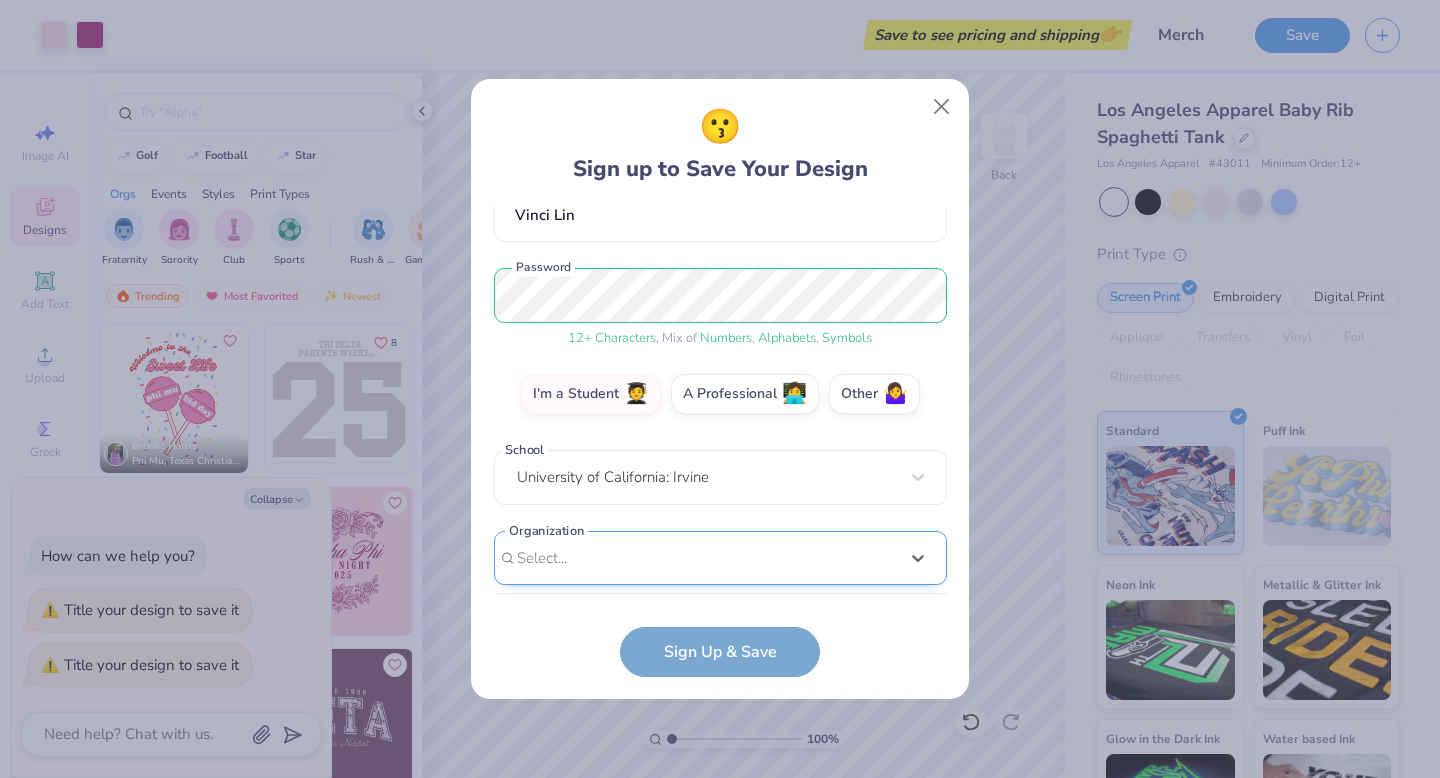 click on "option  focused, 1 of 75. 75 results available. Use Up and Down to choose options, press Enter to select the currently focused option, press Escape to exit the menu, press Tab to select the option and exit the menu. Select... 100 Collegiate Women 14 East Magazine 180 Degrees Consulting 202 Society 2025 class council 2025 Class Office 2026 Class Council 22 West Media 27 Heartbeats 314 Action 3D4E 4 Paws for Ability 4-H 45 Kings 49er Racing Club 49er Social & Ballroom Dance Club 4N01 Dance Team 4x4 Magazine 64 Squares 8 To The Bar 840 West A Better Chance Tutoring A Cappella A Completely Different Note A Moment of Magic A Place to Talk A.R.T Dance Team A2 Exploration Cult AAAE AAAS AAC Club AADE Aag Aahana Aaja Nachle AAMBAA AAPA AASU AAUW AAWD AB Samahan Abhinaya ABK Ablaze ABPSI Abracadabra ABSA ABSO Improv Comedy Absolut A Cappella Absolute Texas AC Milan Acabellas Acacia ACACIA Fraternity Academic Assistance & Tutoring Centers Academic Media Production Guild Academic Quiz Bowl Academy of Irish Dance ACE ACM" at bounding box center (720, 713) 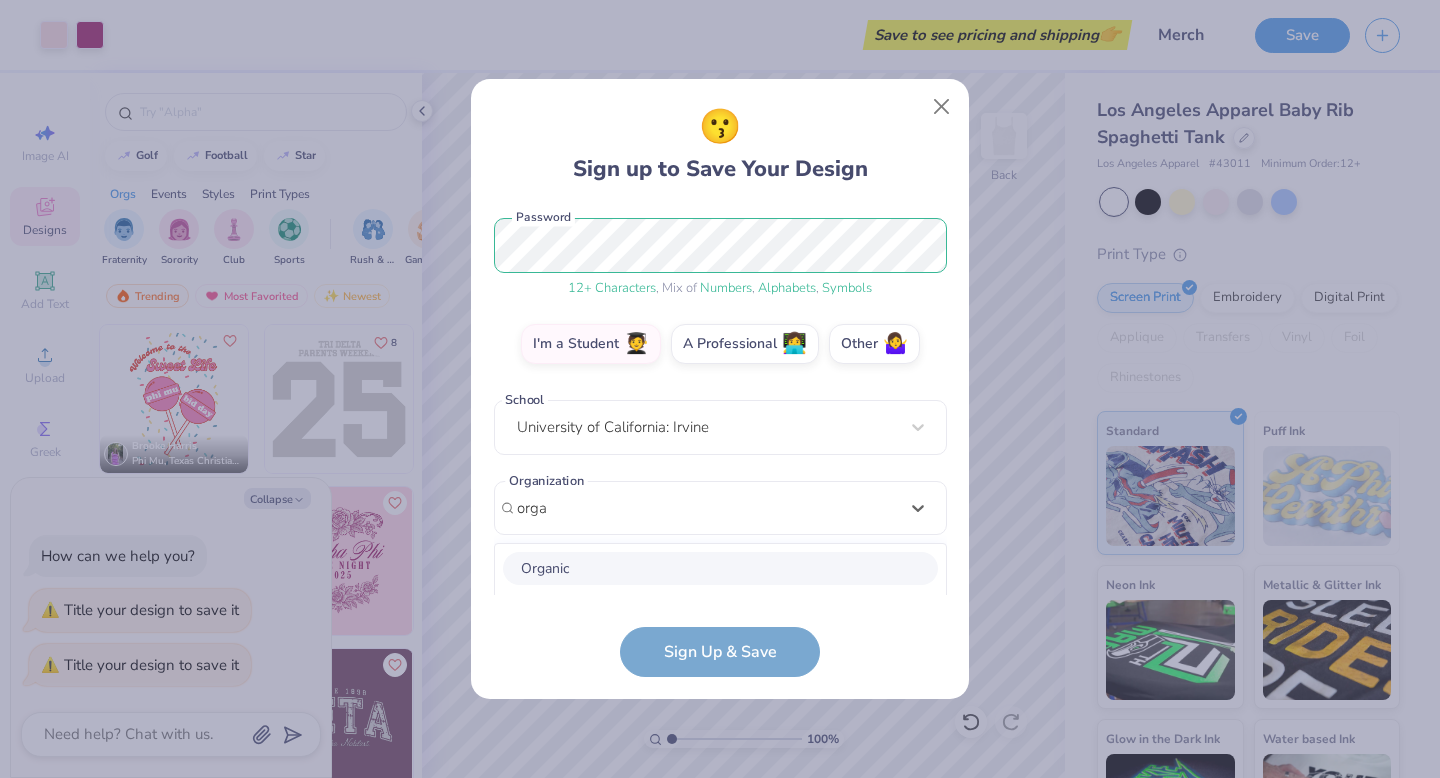 scroll, scrollTop: 499, scrollLeft: 0, axis: vertical 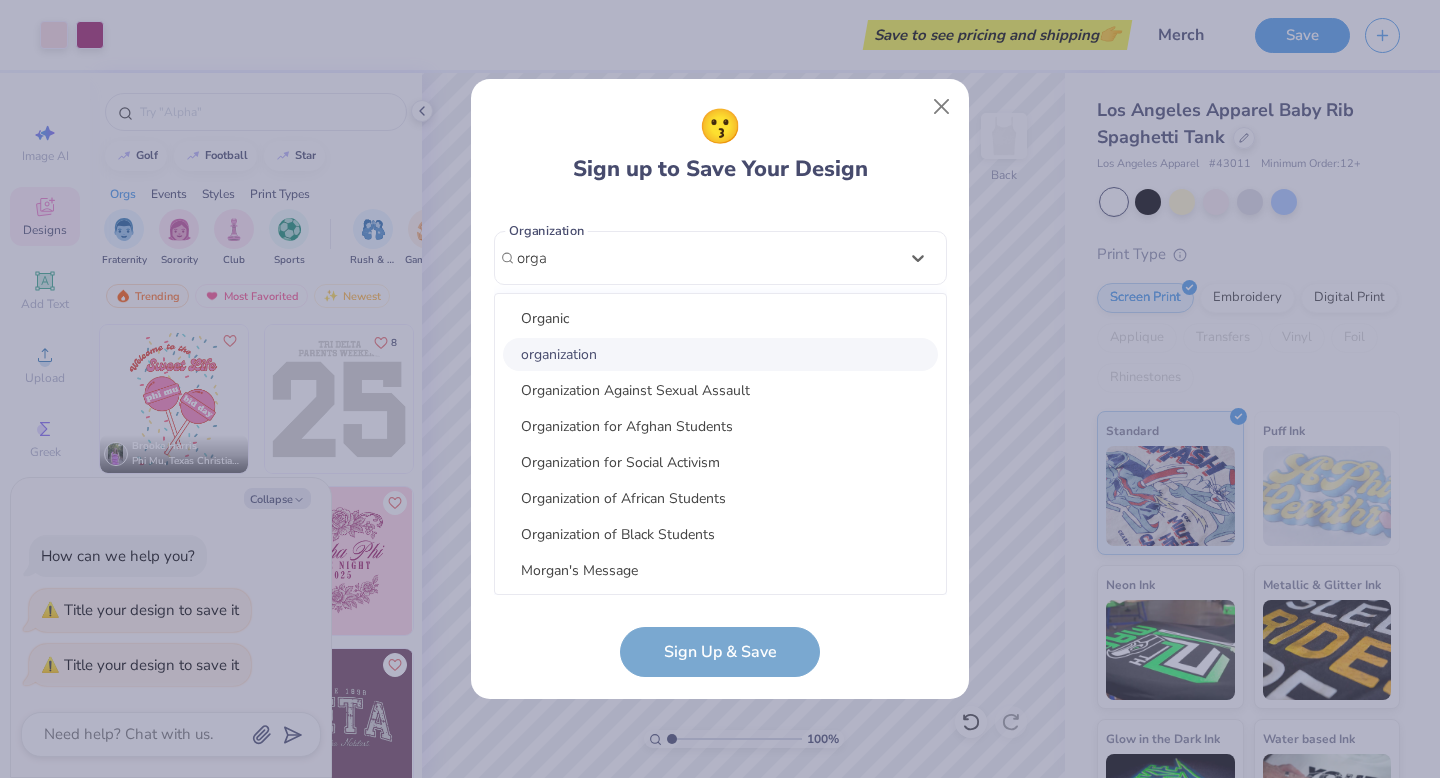 click on "organization" at bounding box center [720, 354] 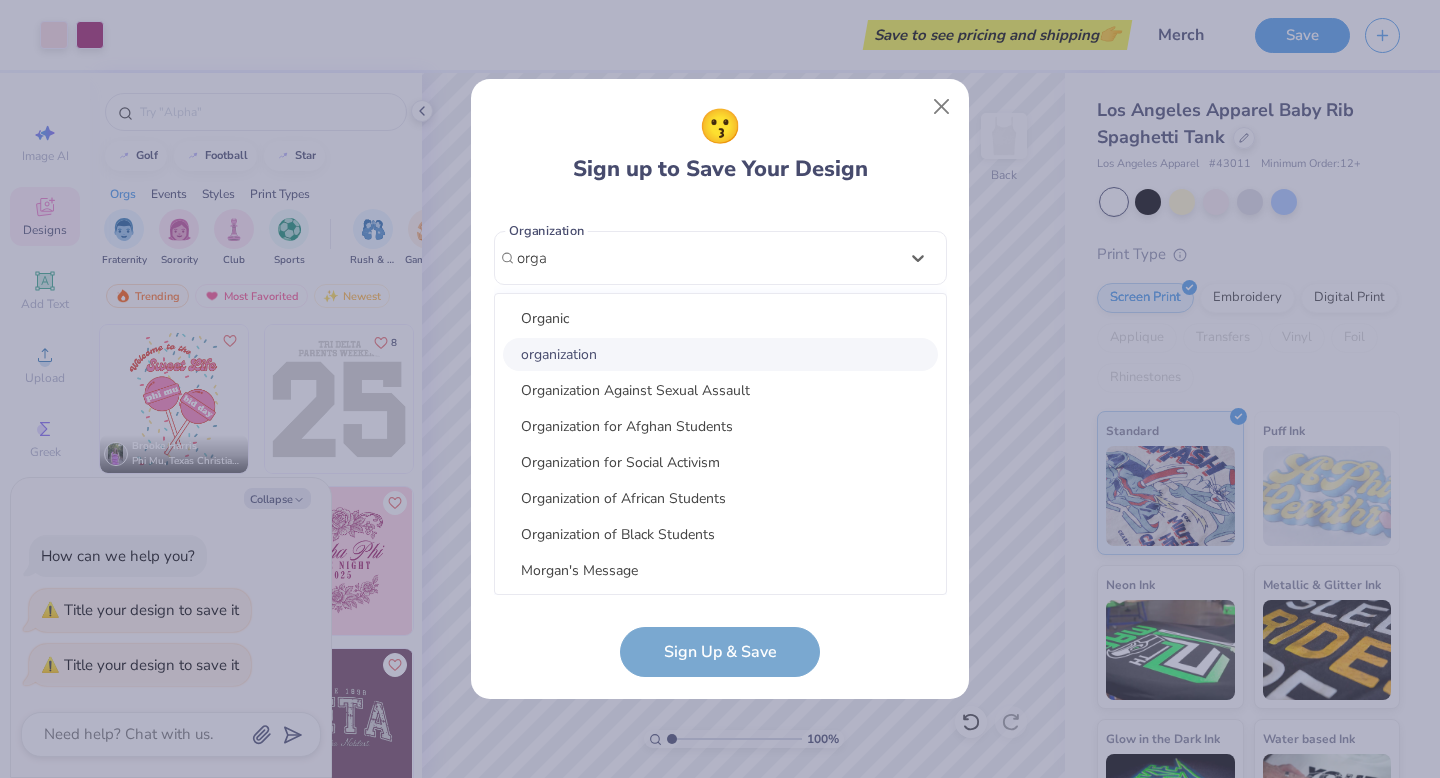 type on "orga" 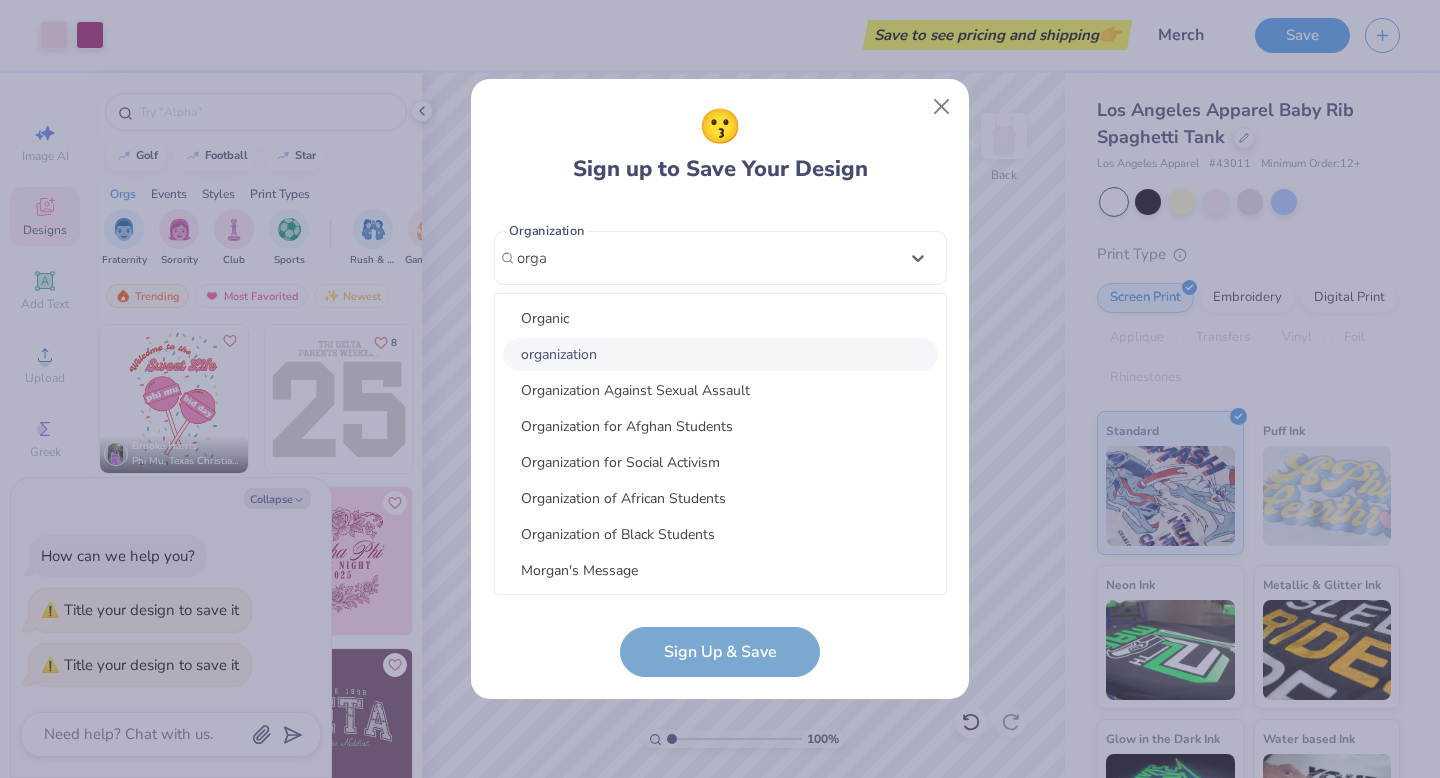 type 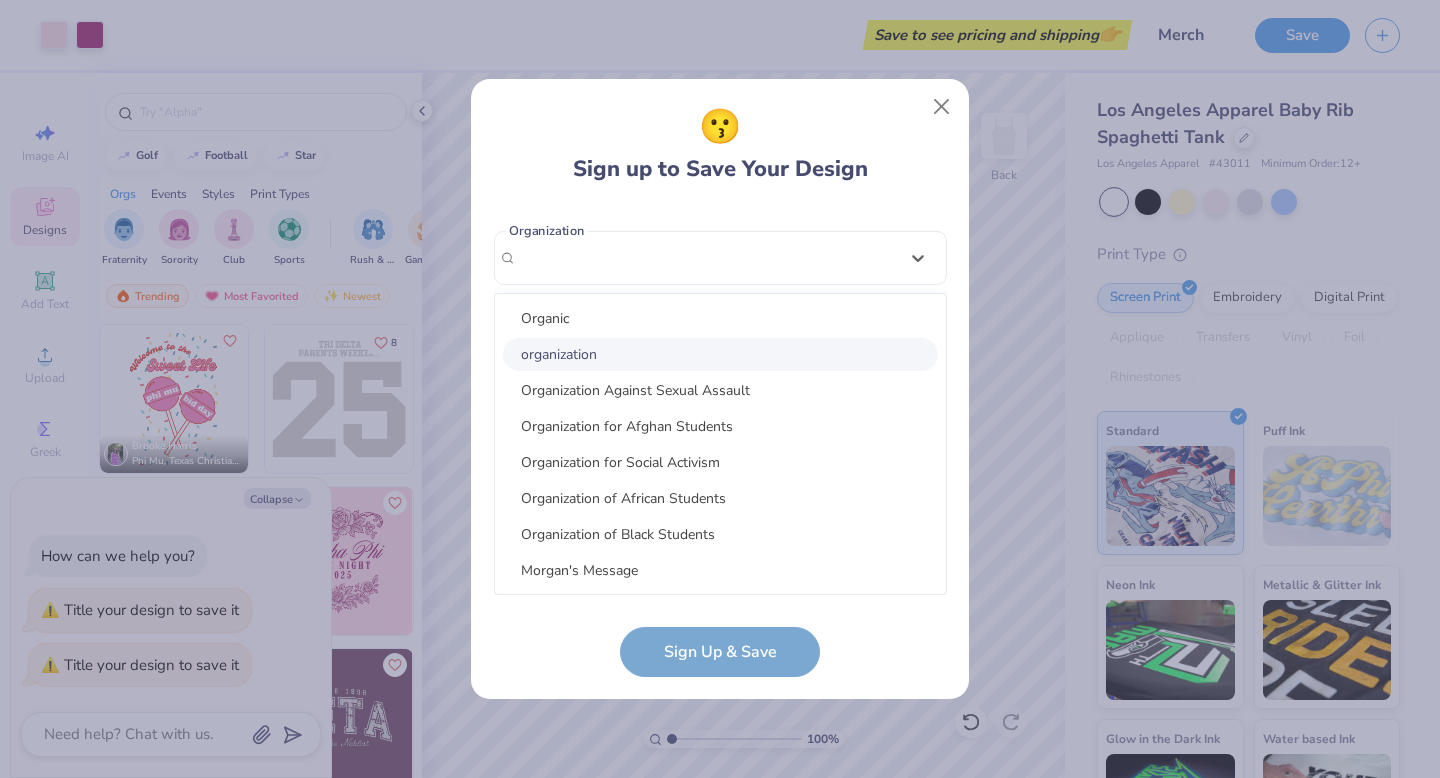 scroll, scrollTop: 281, scrollLeft: 0, axis: vertical 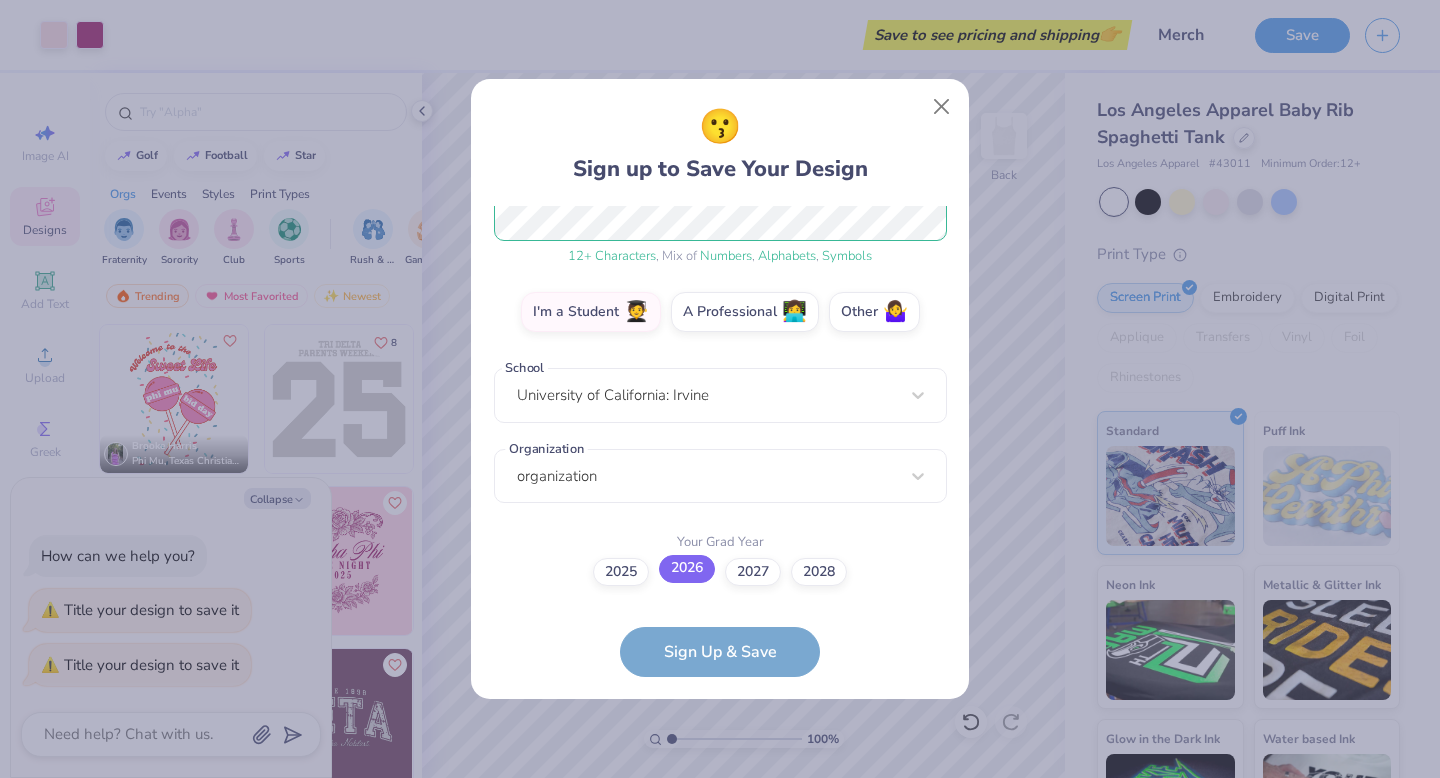 click on "2026" at bounding box center [687, 569] 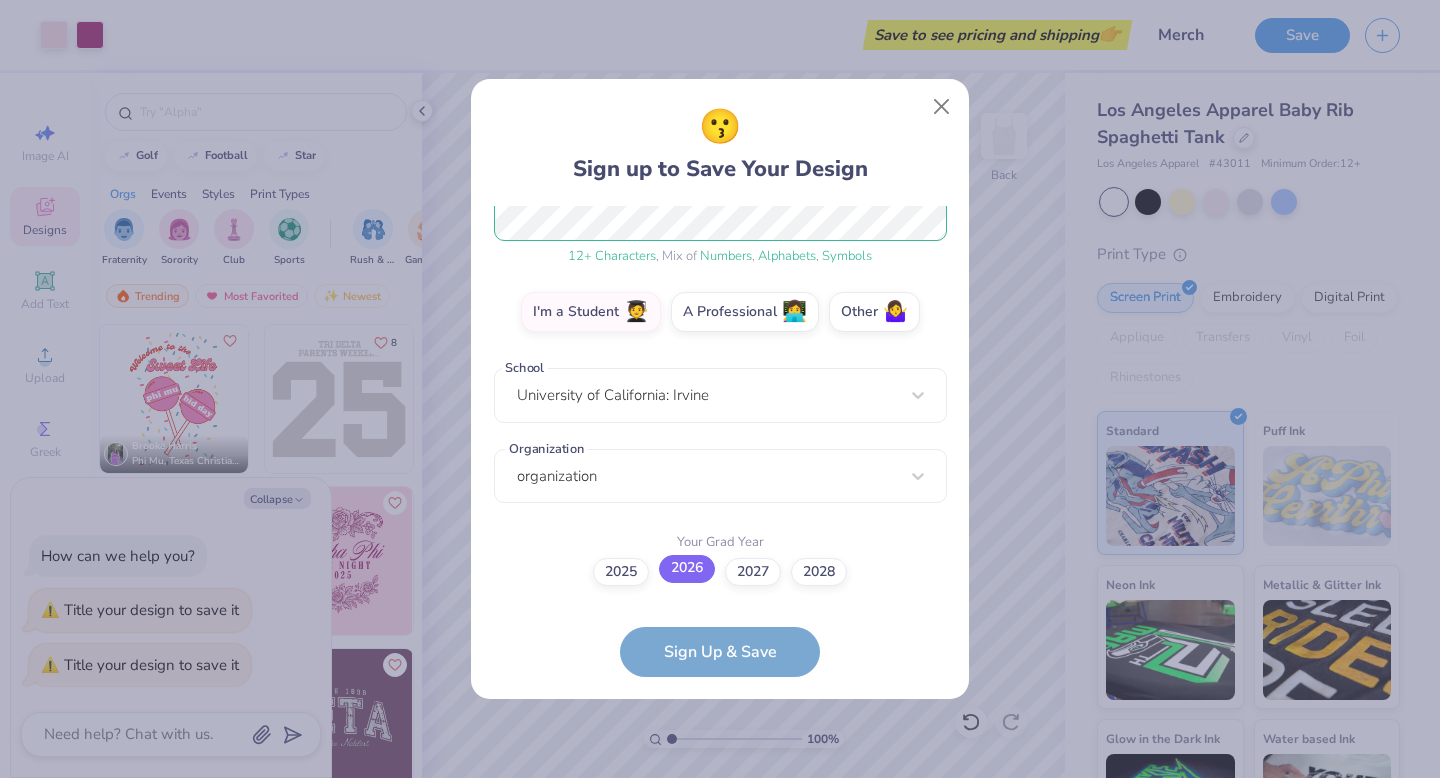 click on "2026" at bounding box center (720, 852) 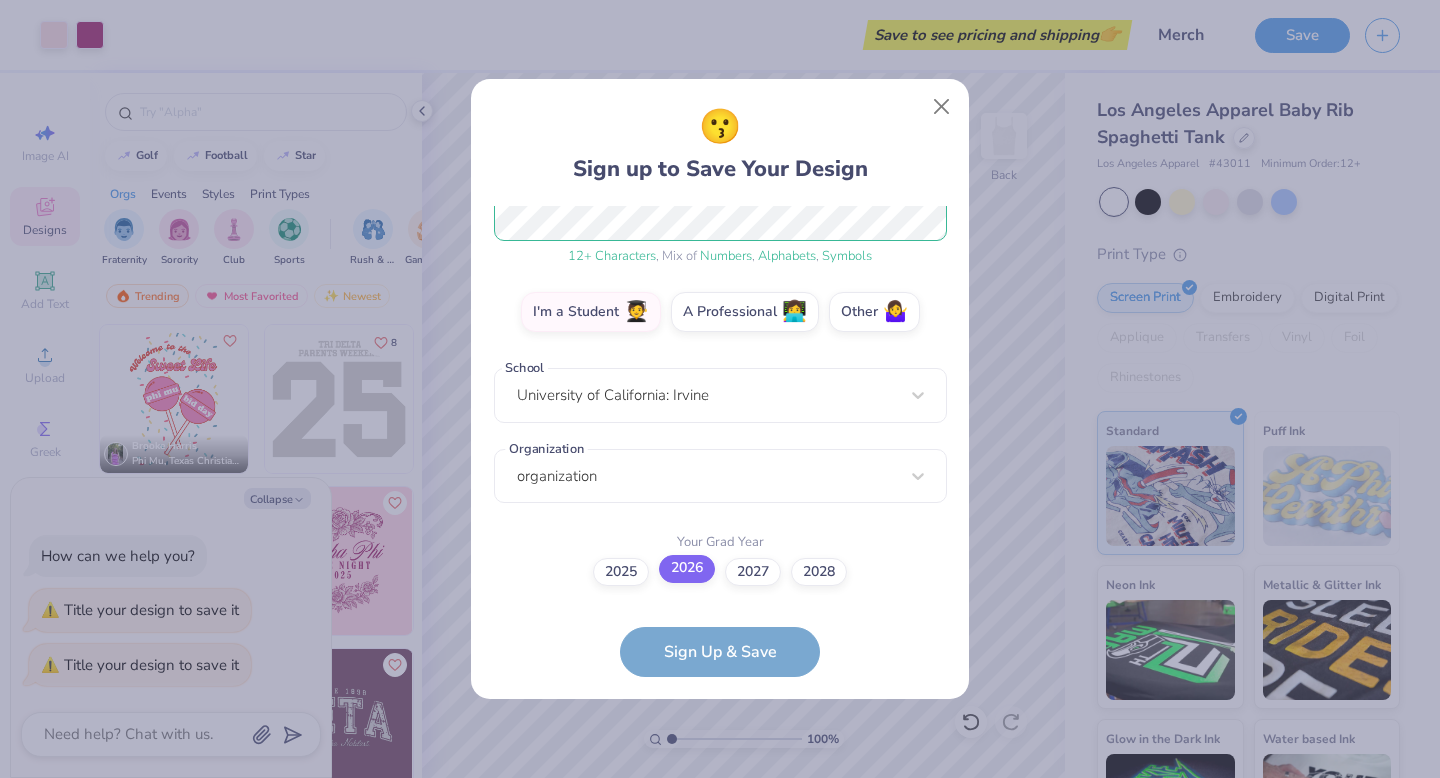 scroll, scrollTop: 0, scrollLeft: 0, axis: both 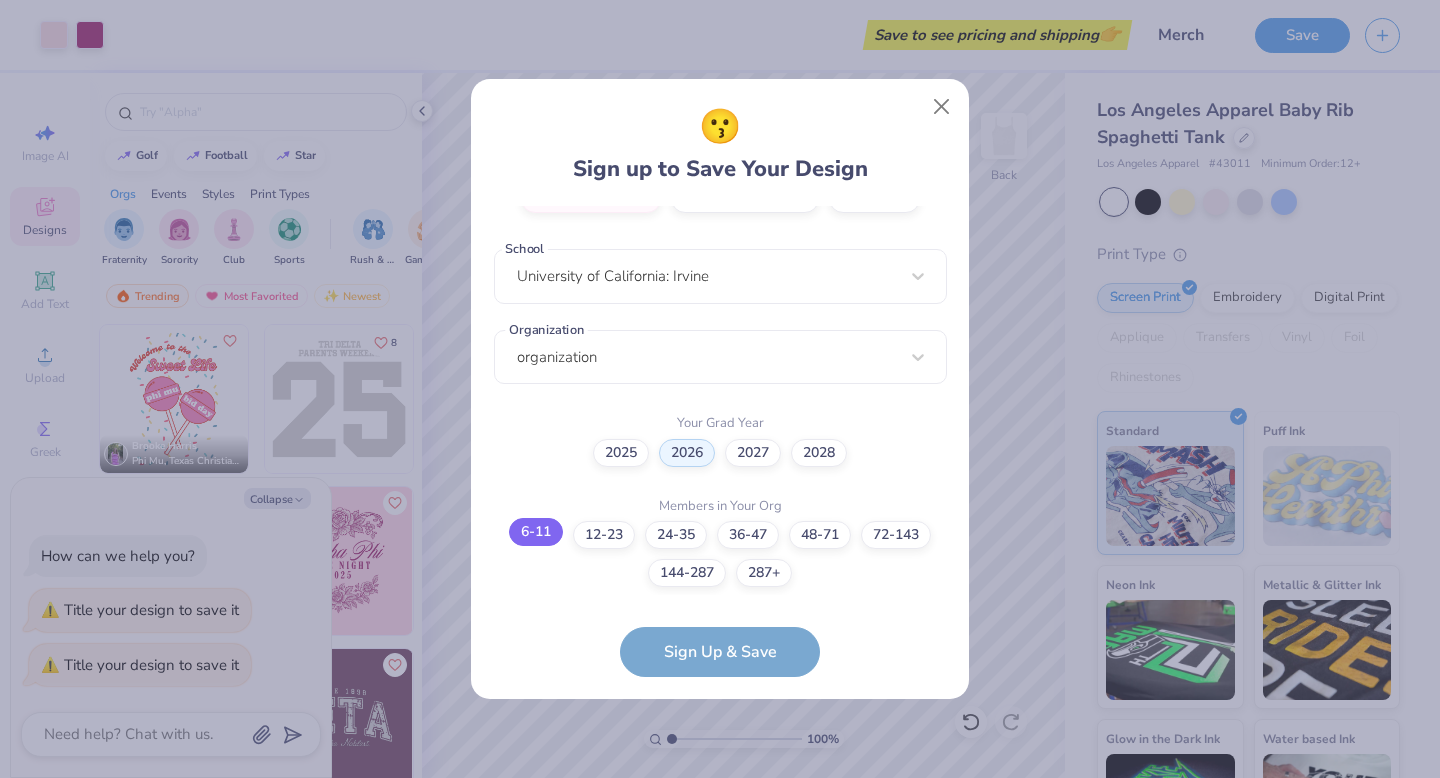 click on "6-11" at bounding box center [536, 532] 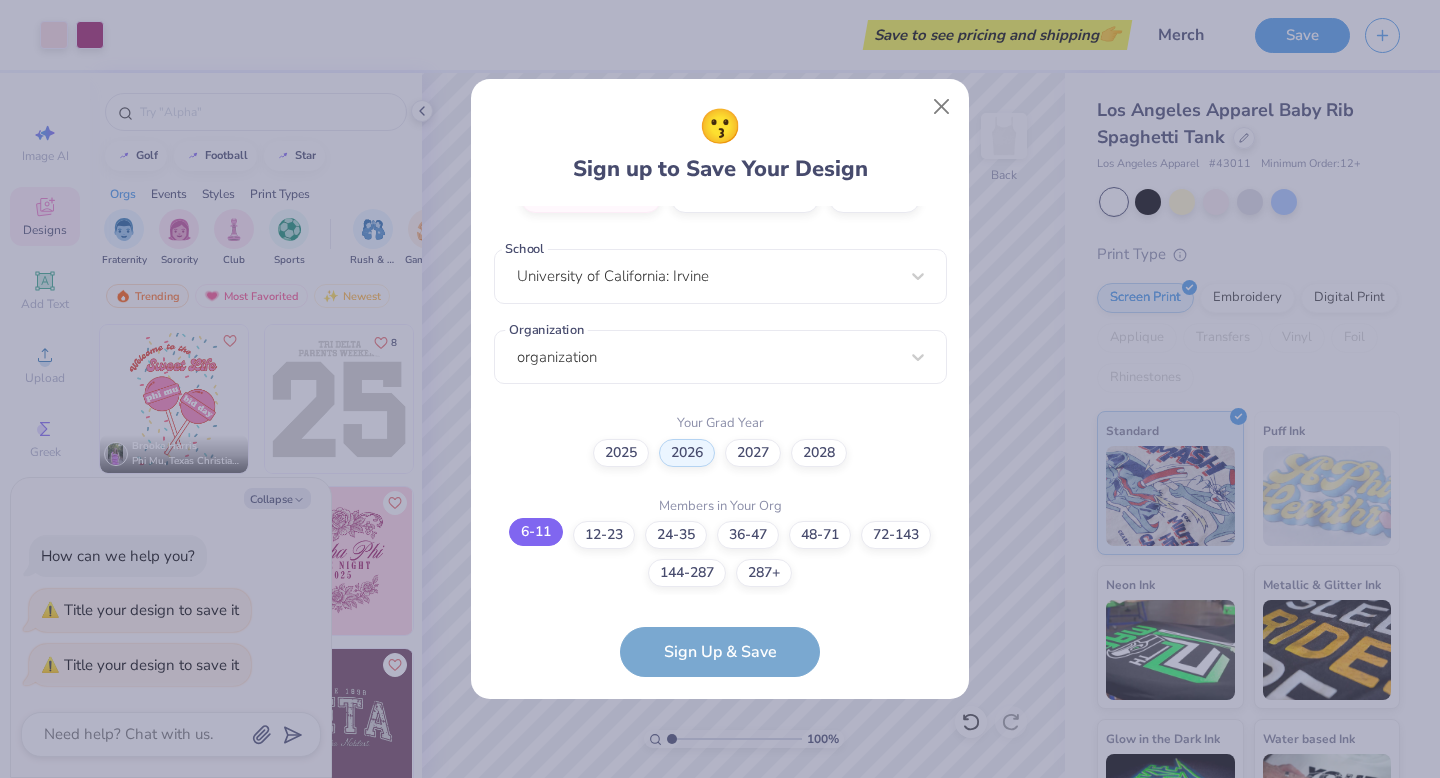 click on "6-11" at bounding box center [720, 954] 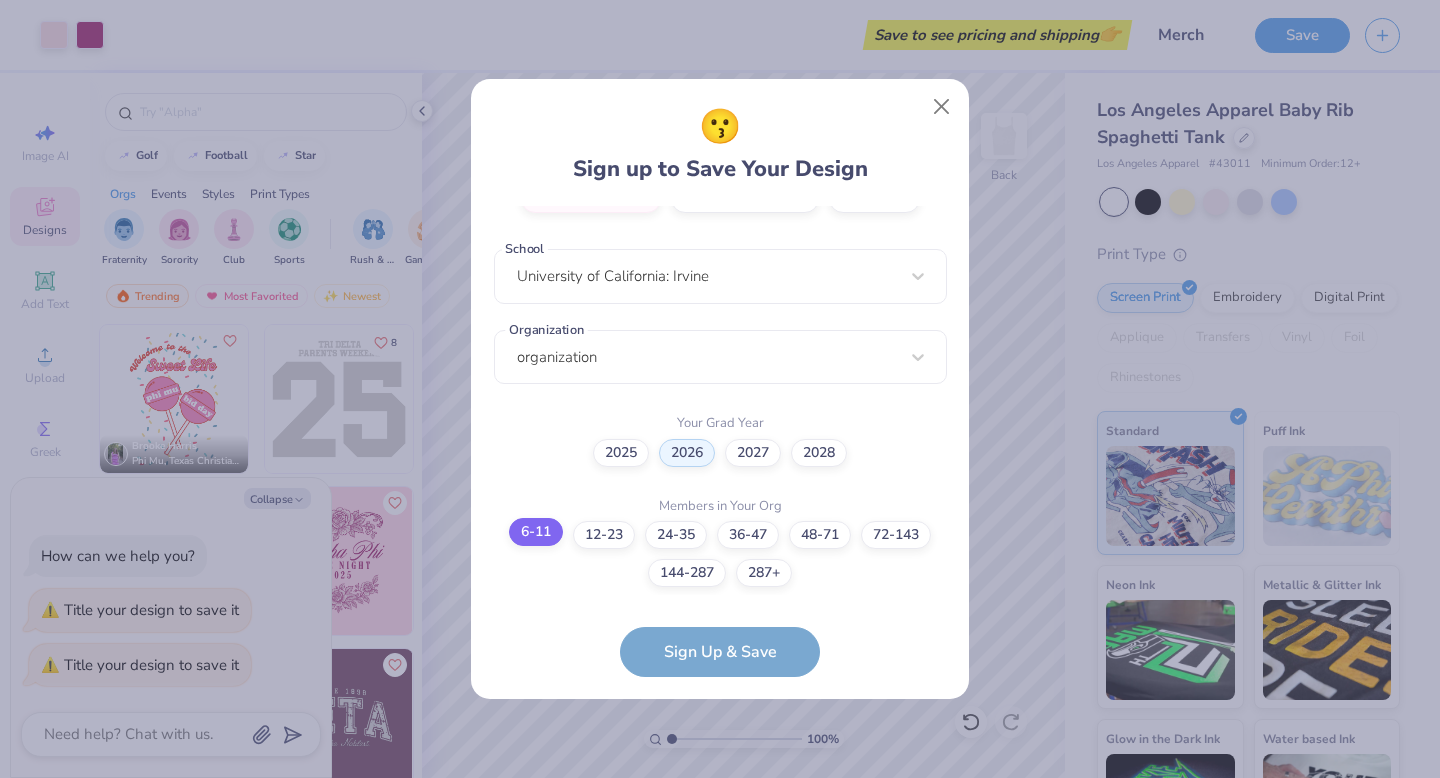 scroll, scrollTop: 259, scrollLeft: 0, axis: vertical 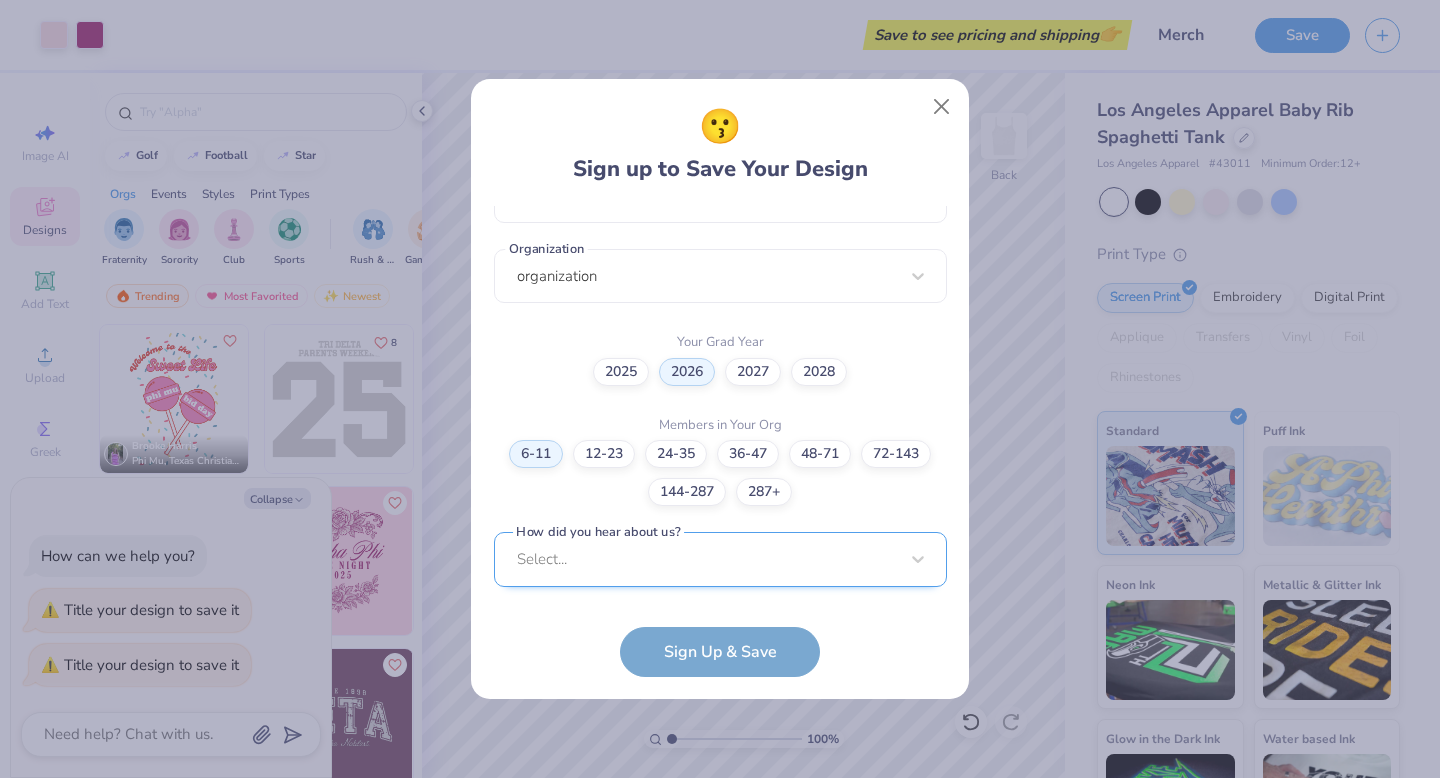 click on "Select..." at bounding box center (720, 559) 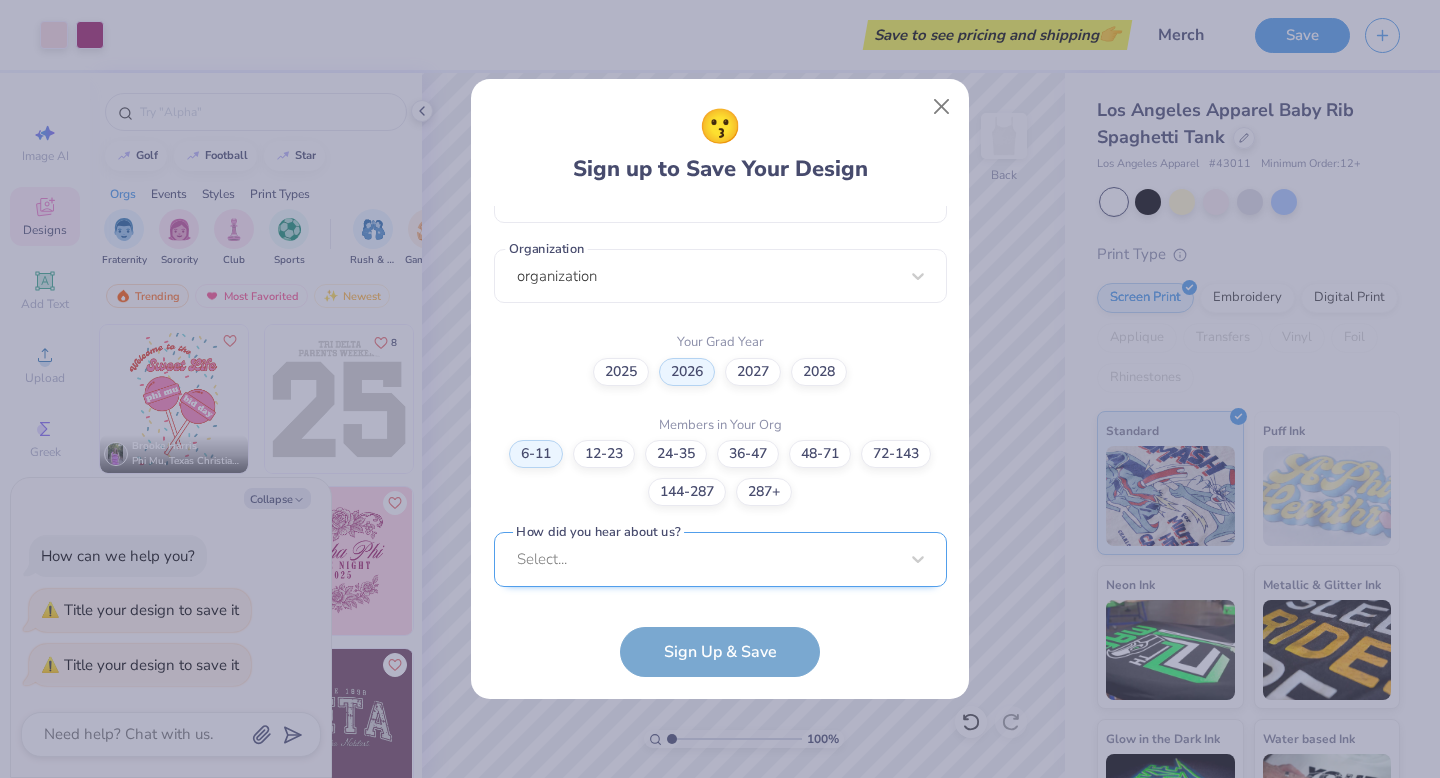 scroll, scrollTop: 781, scrollLeft: 0, axis: vertical 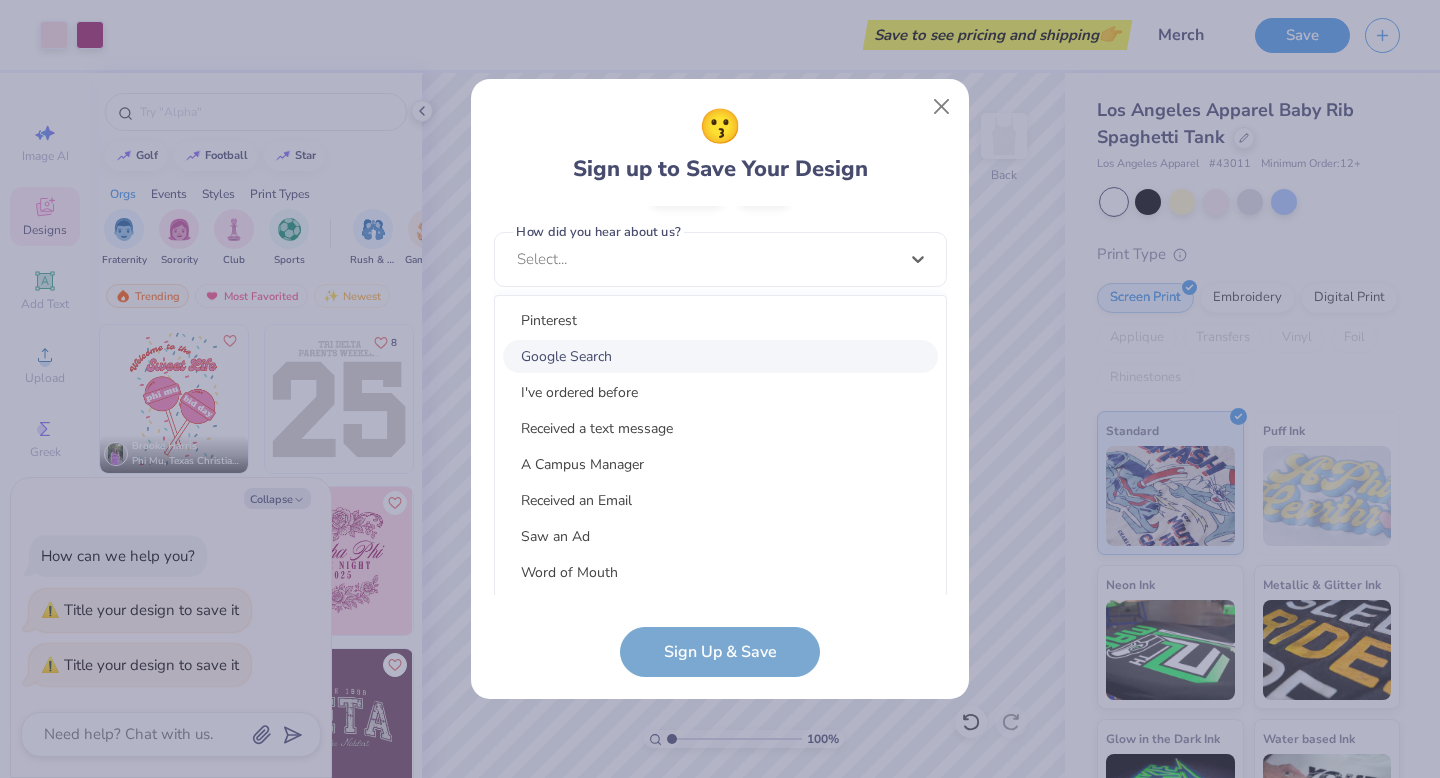 click on "Google Search" at bounding box center (720, 356) 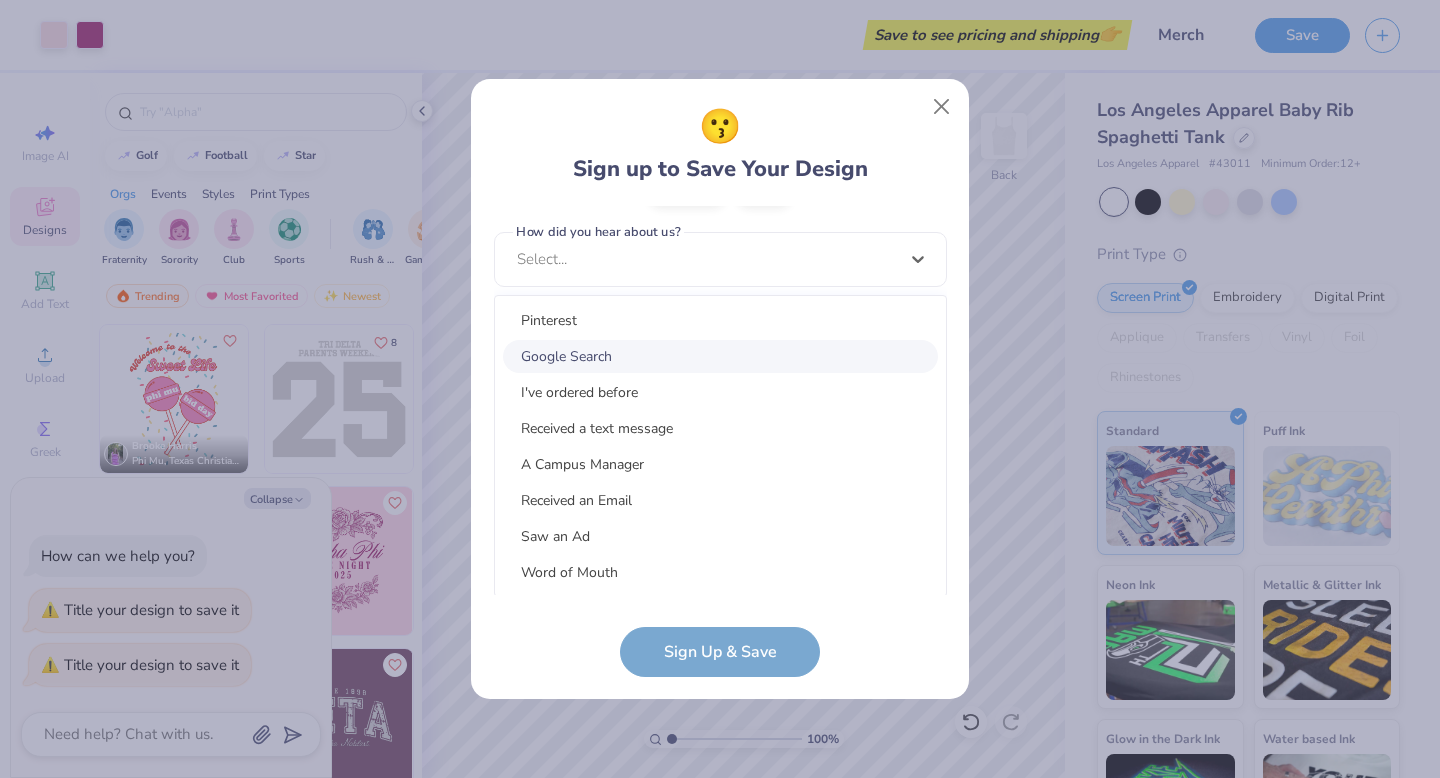 scroll, scrollTop: 481, scrollLeft: 0, axis: vertical 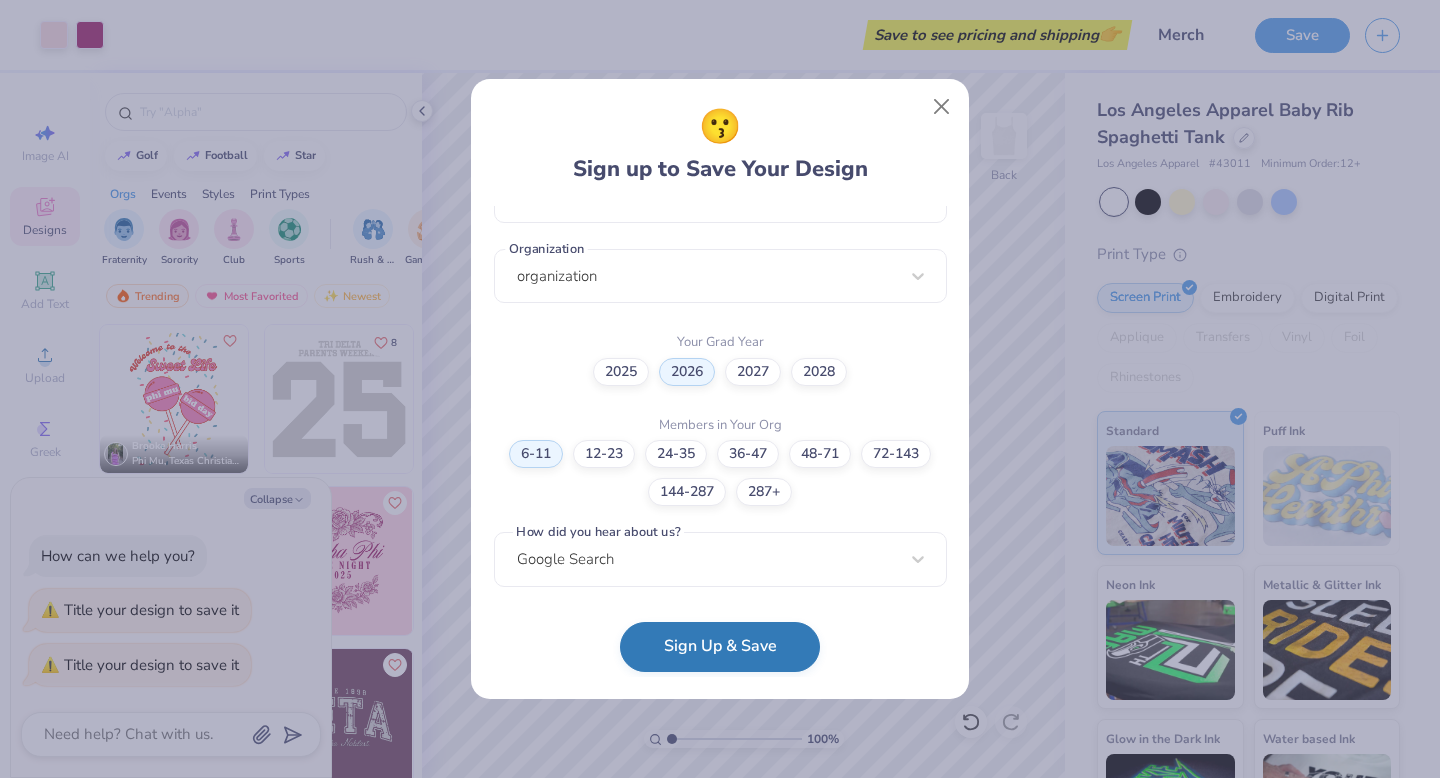 click on "Sign Up & Save" at bounding box center (720, 647) 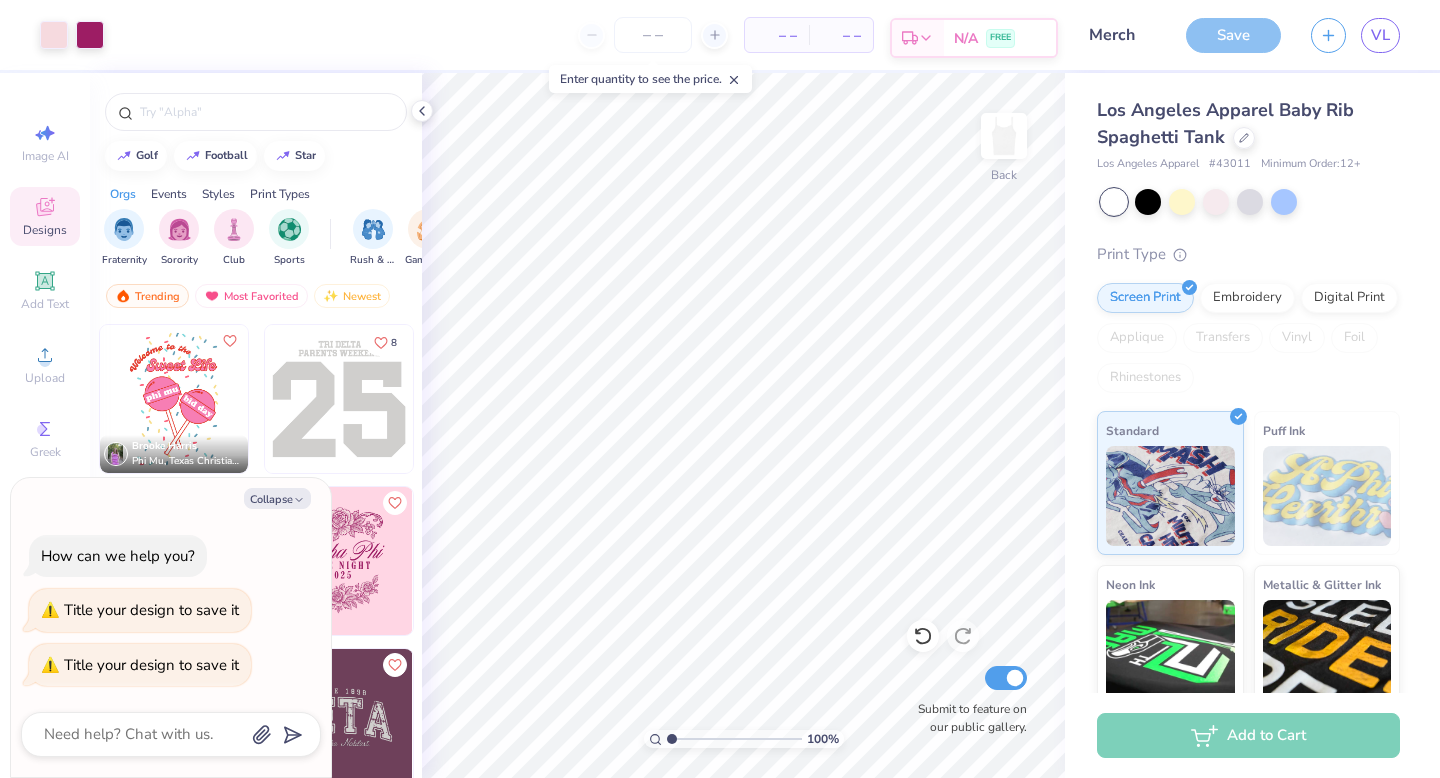type on "x" 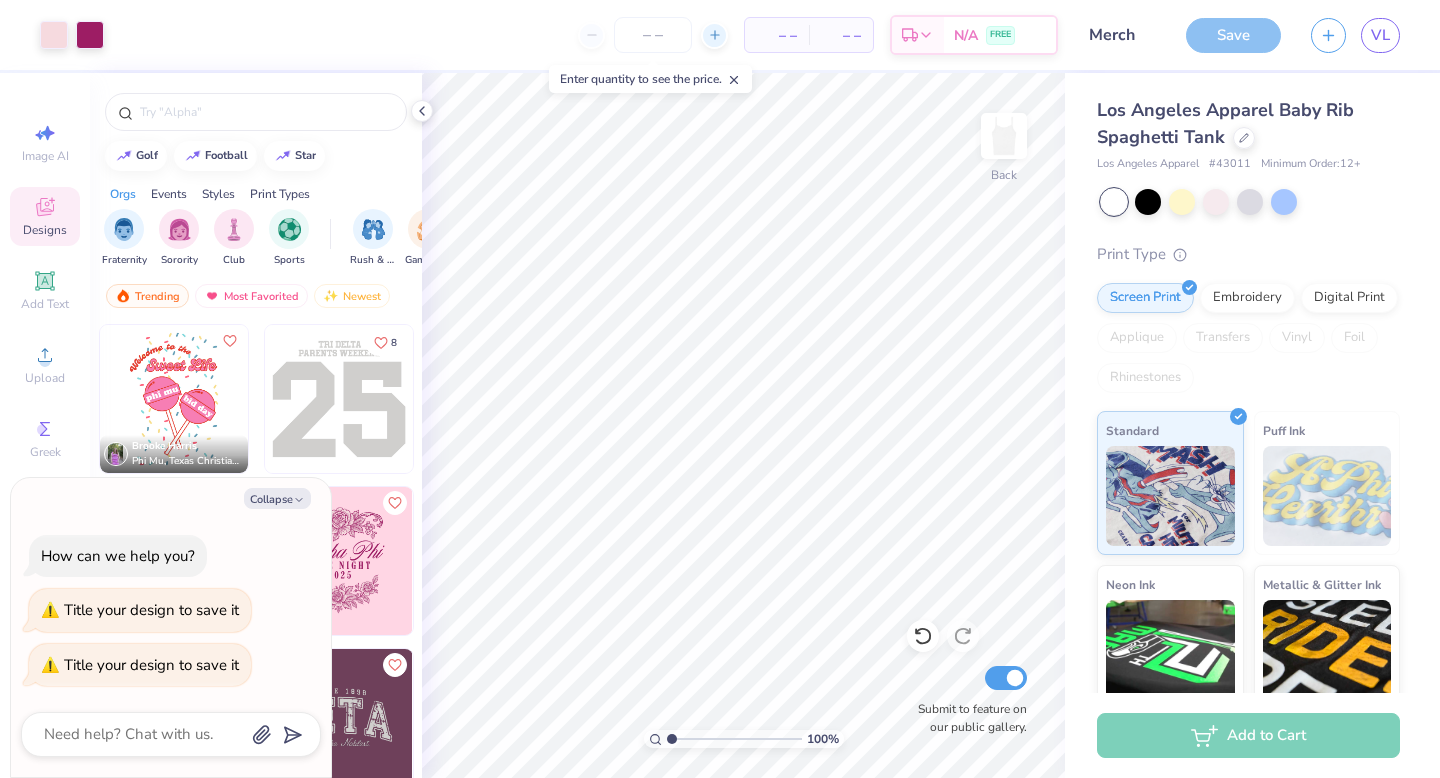 click 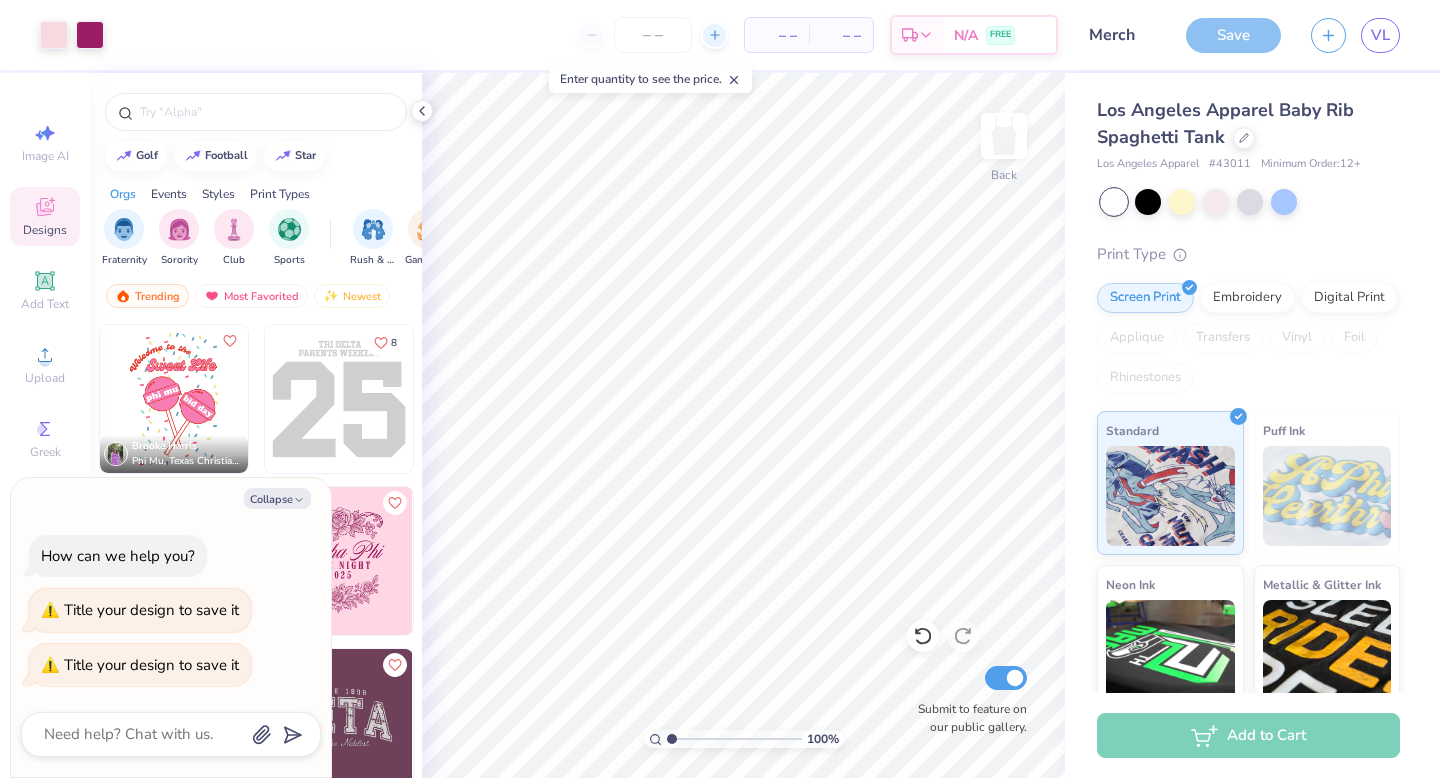 type on "12" 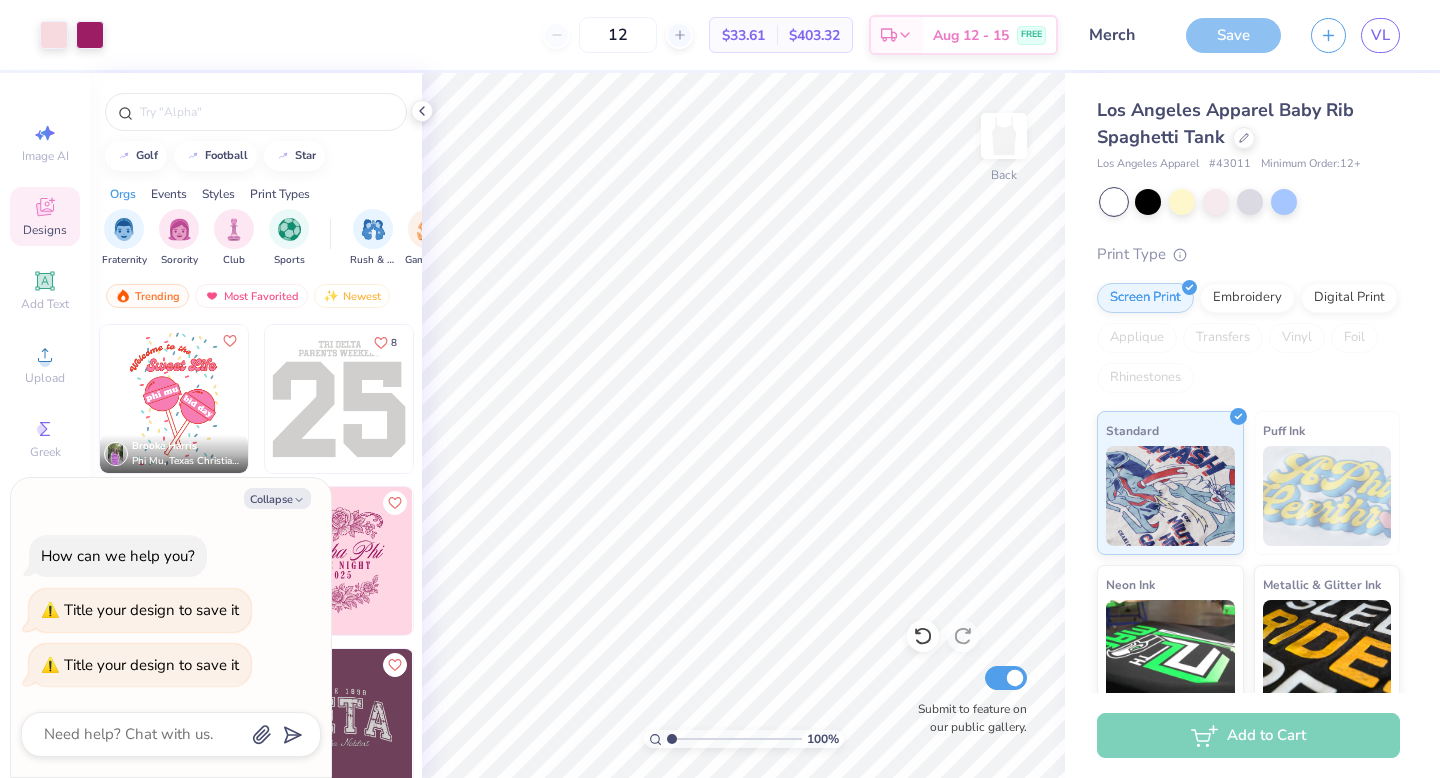 click on "12" at bounding box center (618, 35) 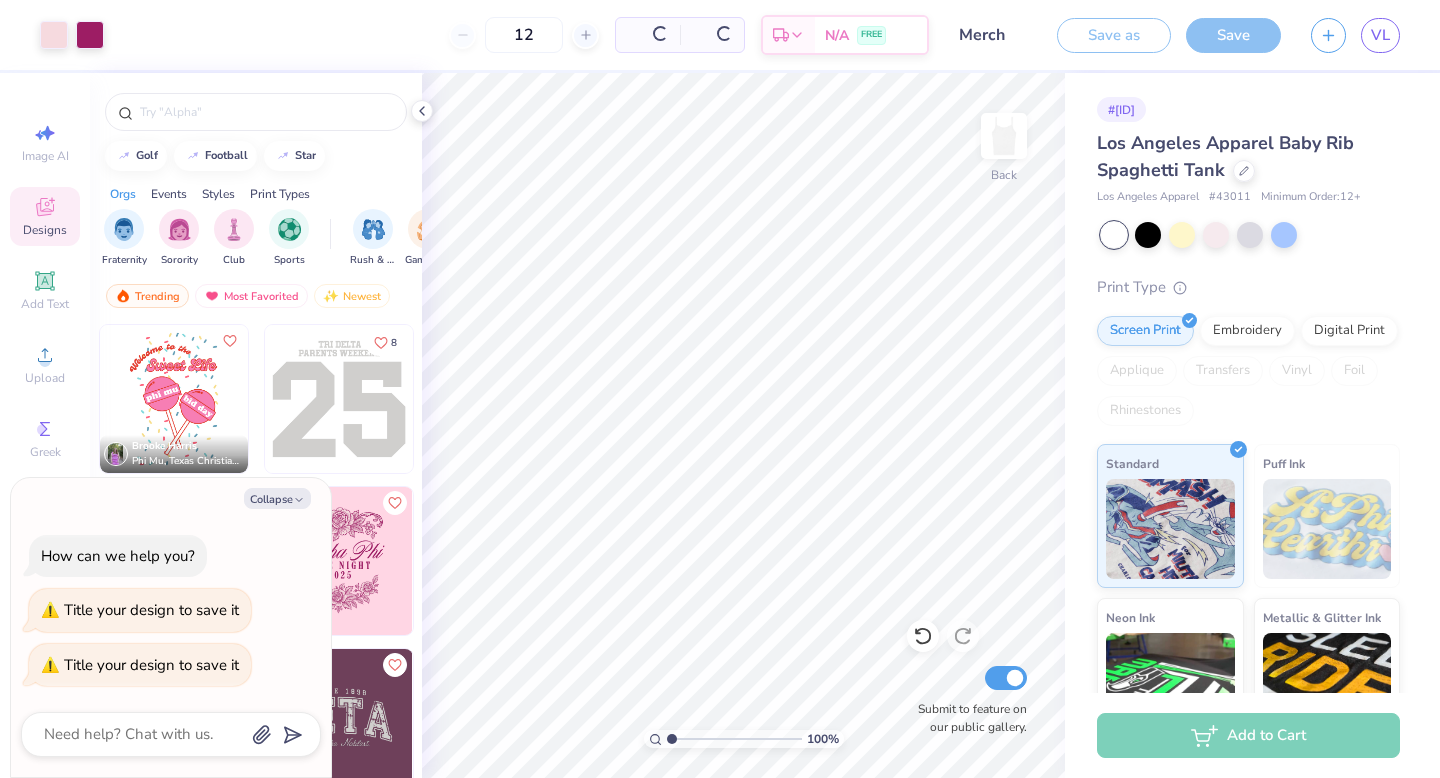 type on "x" 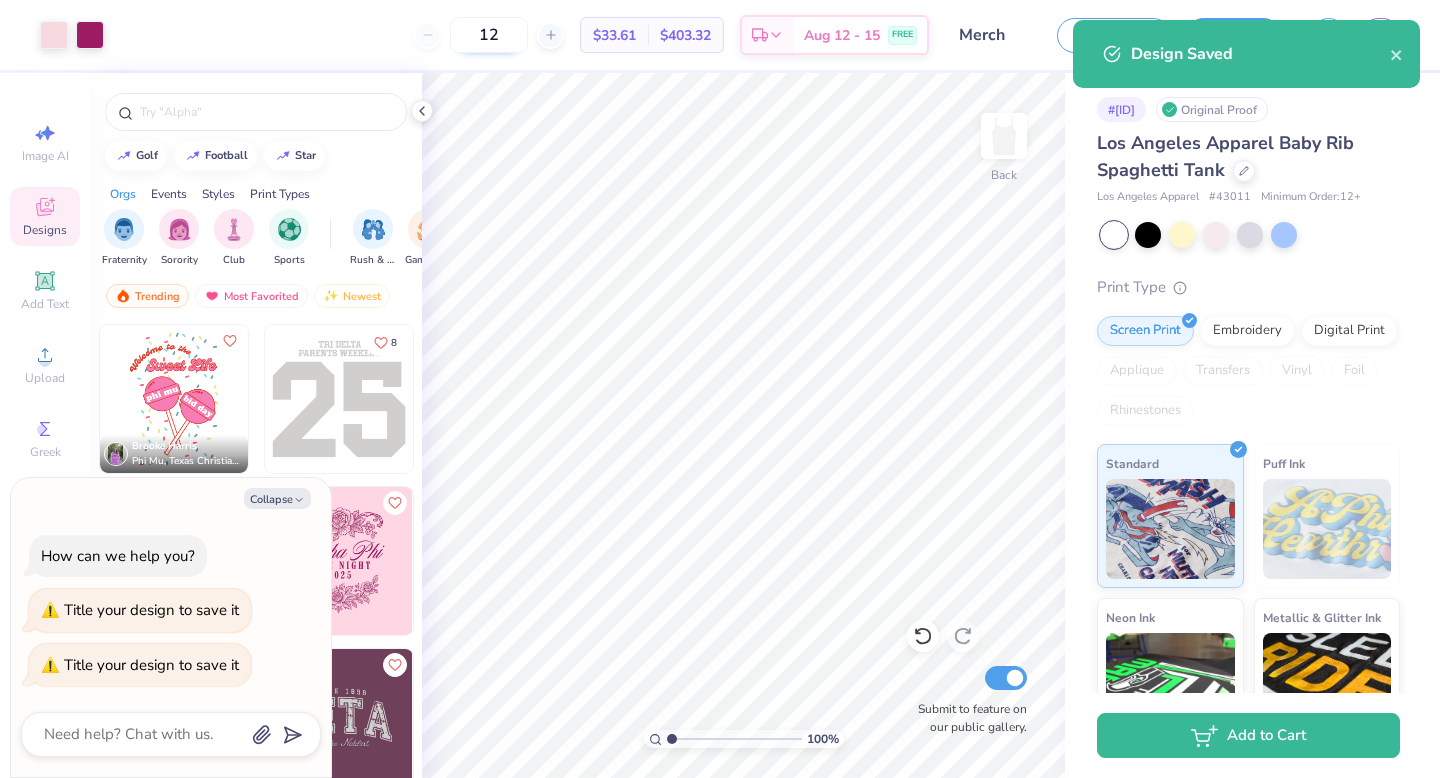 click on "12" at bounding box center [489, 35] 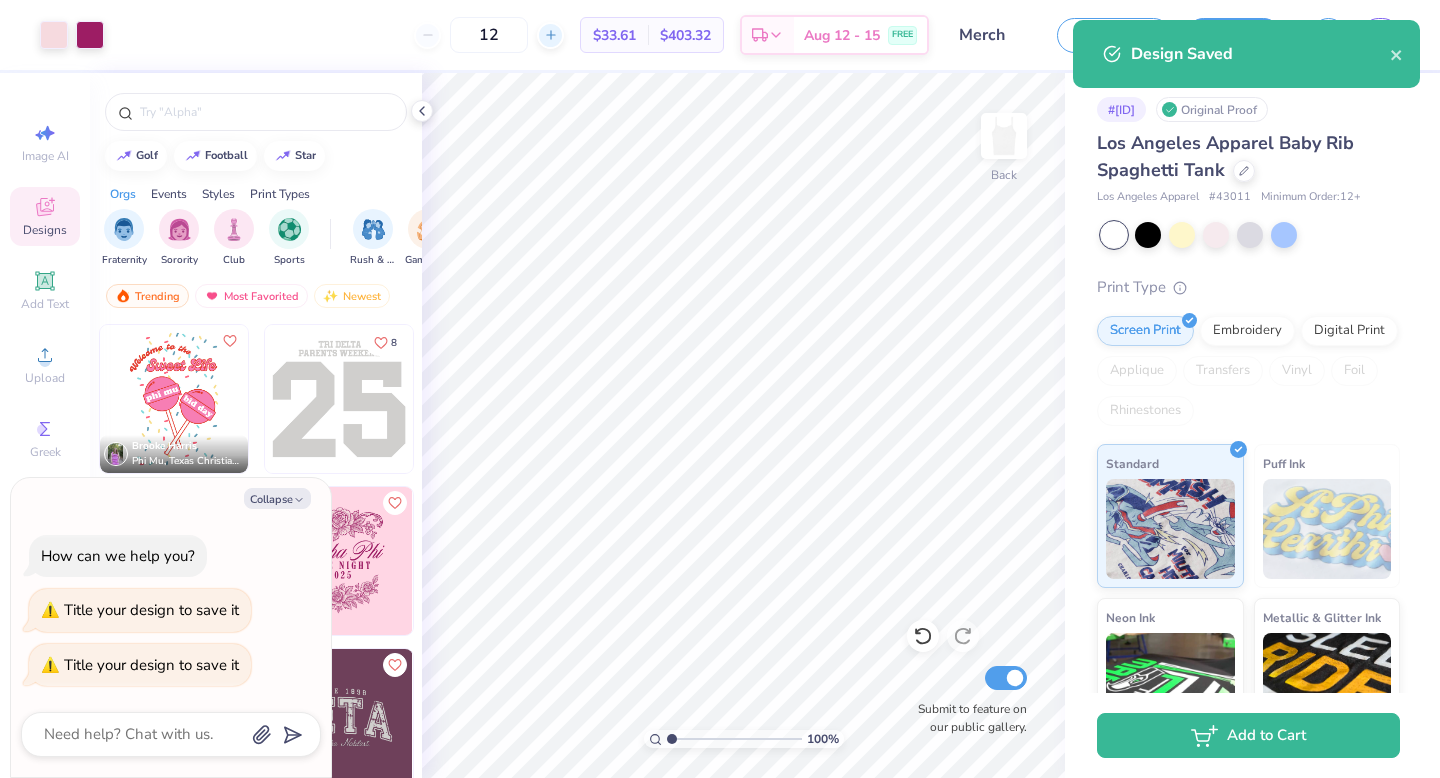 type on "1" 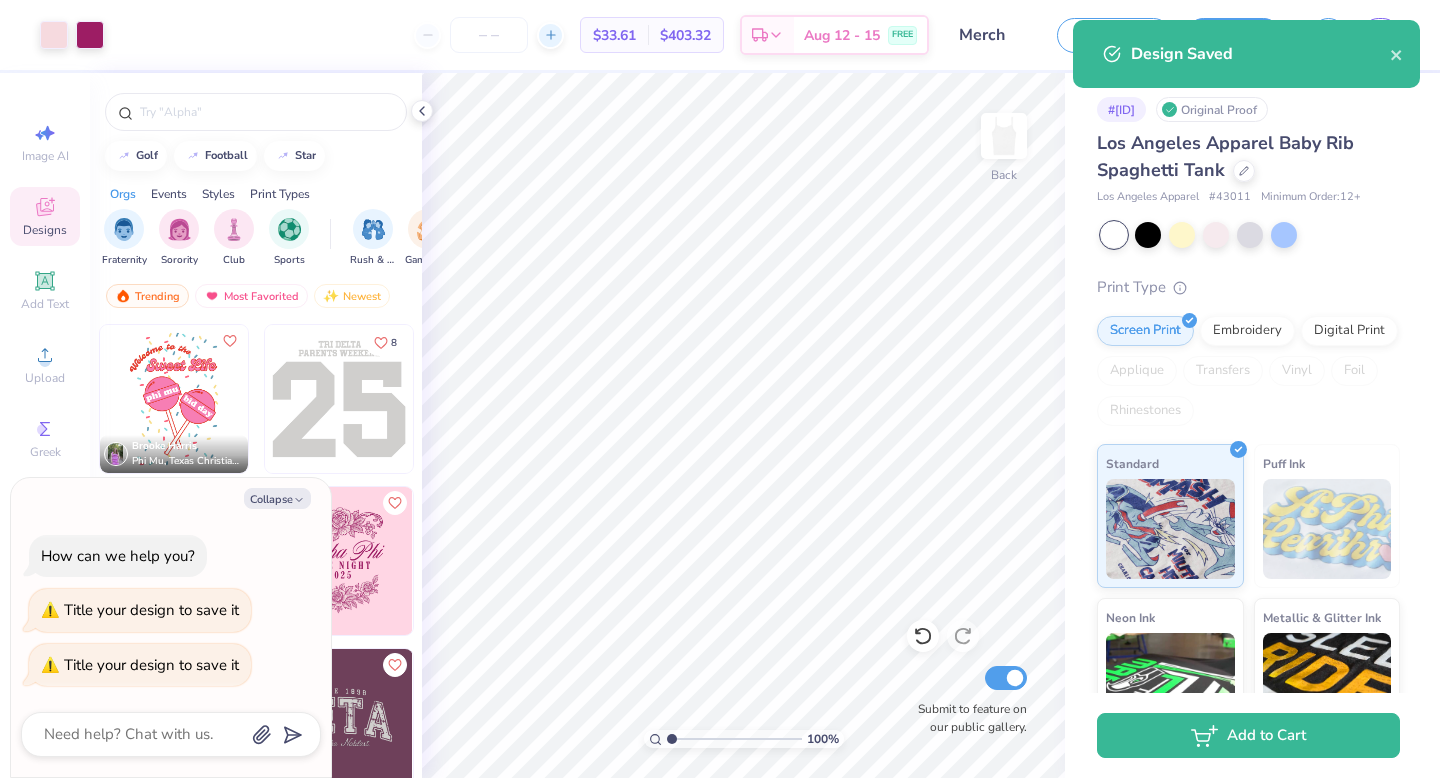 type 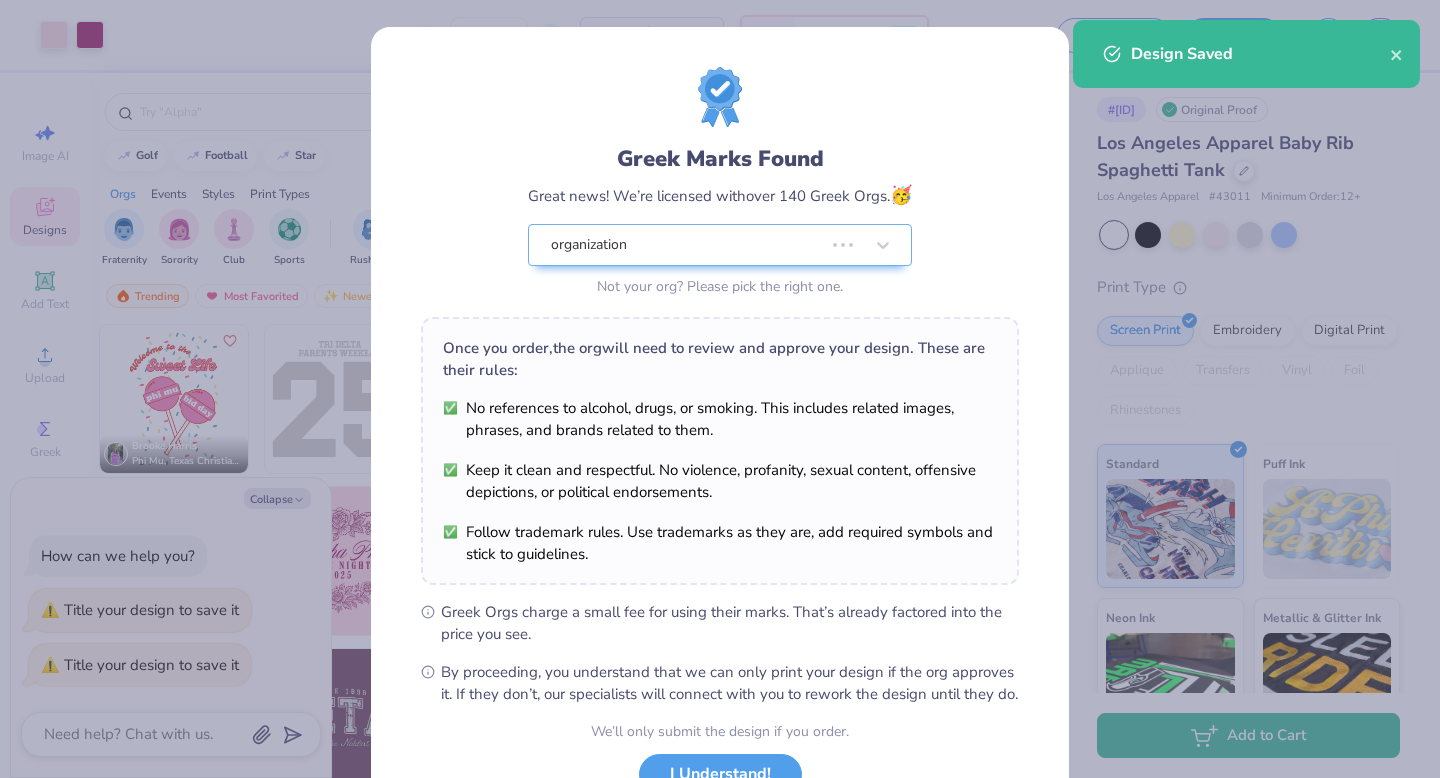 type on "x" 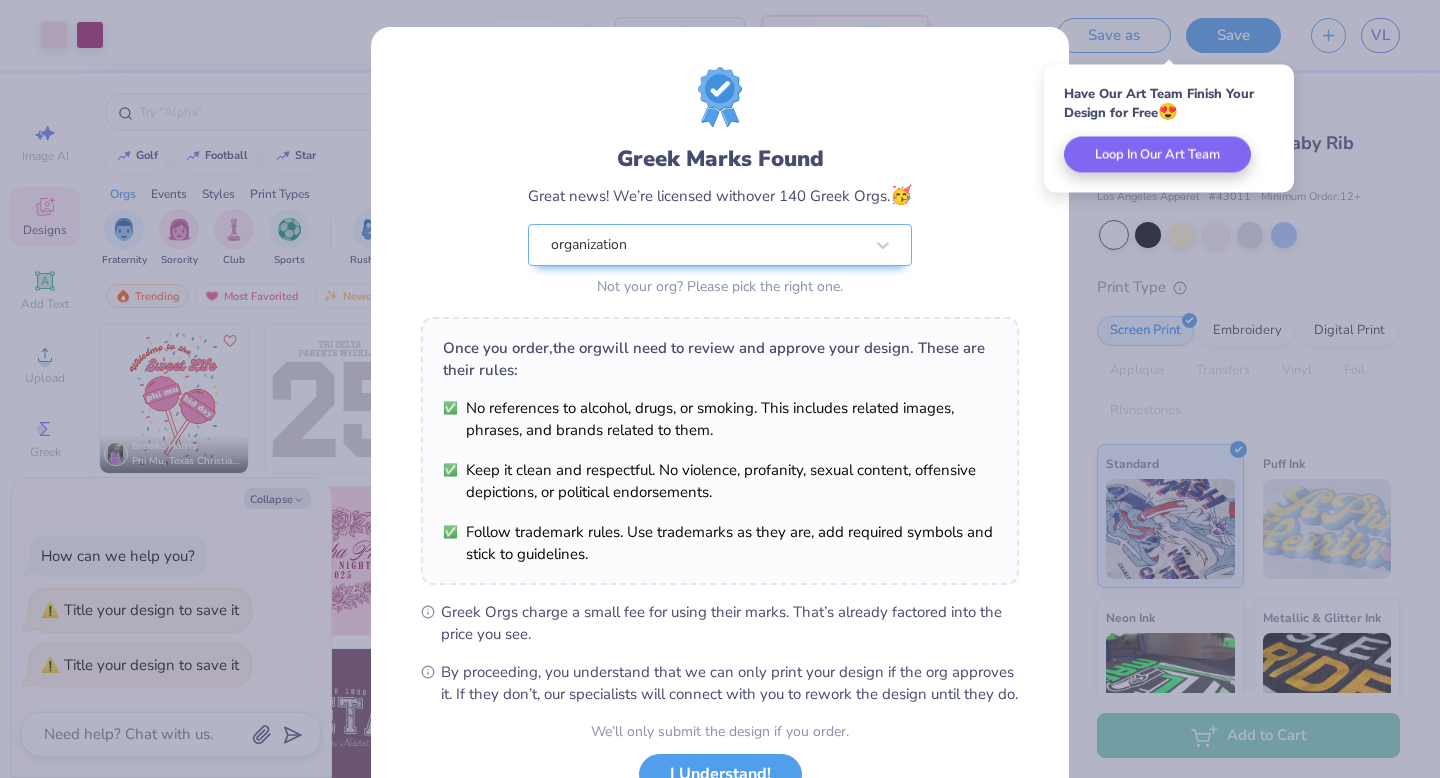 scroll, scrollTop: 158, scrollLeft: 0, axis: vertical 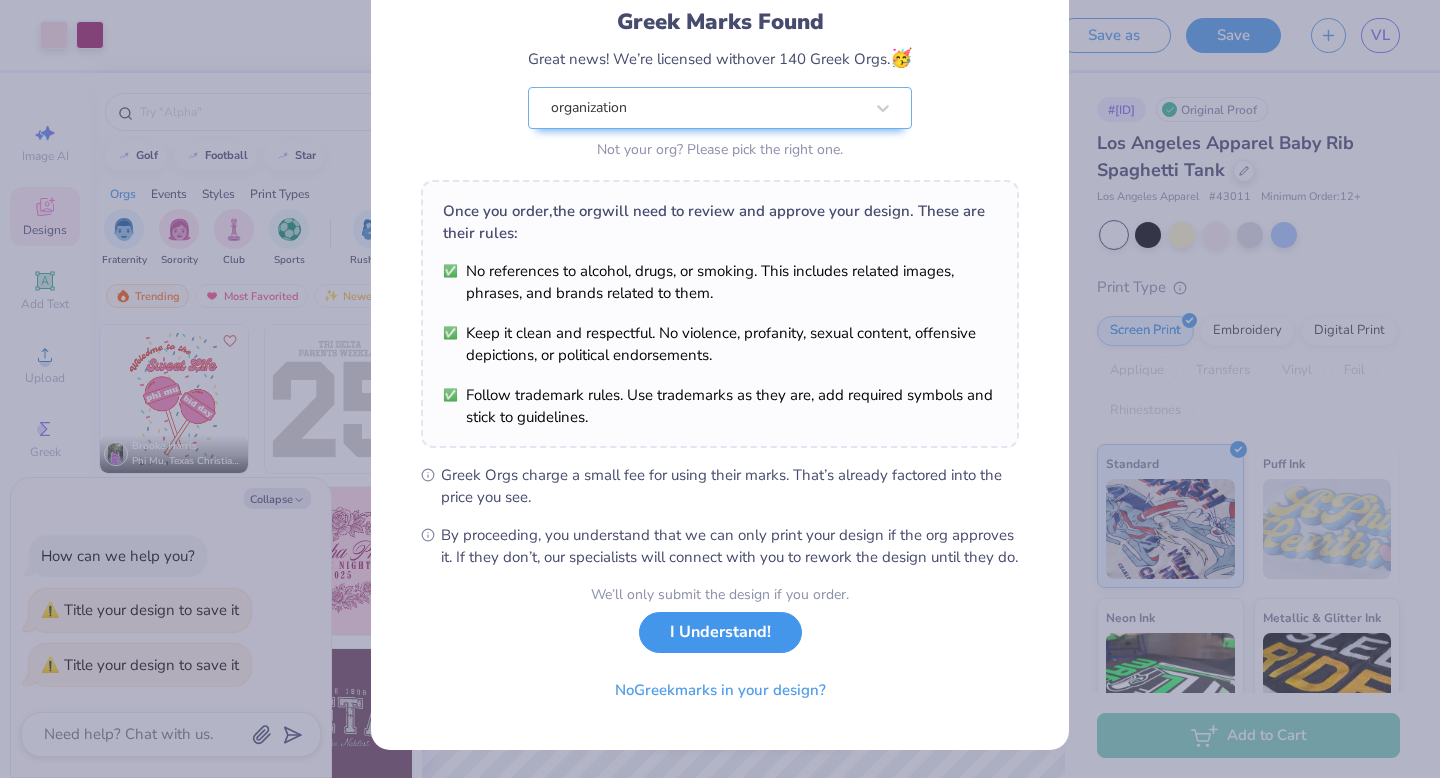 click on "I Understand!" at bounding box center (720, 632) 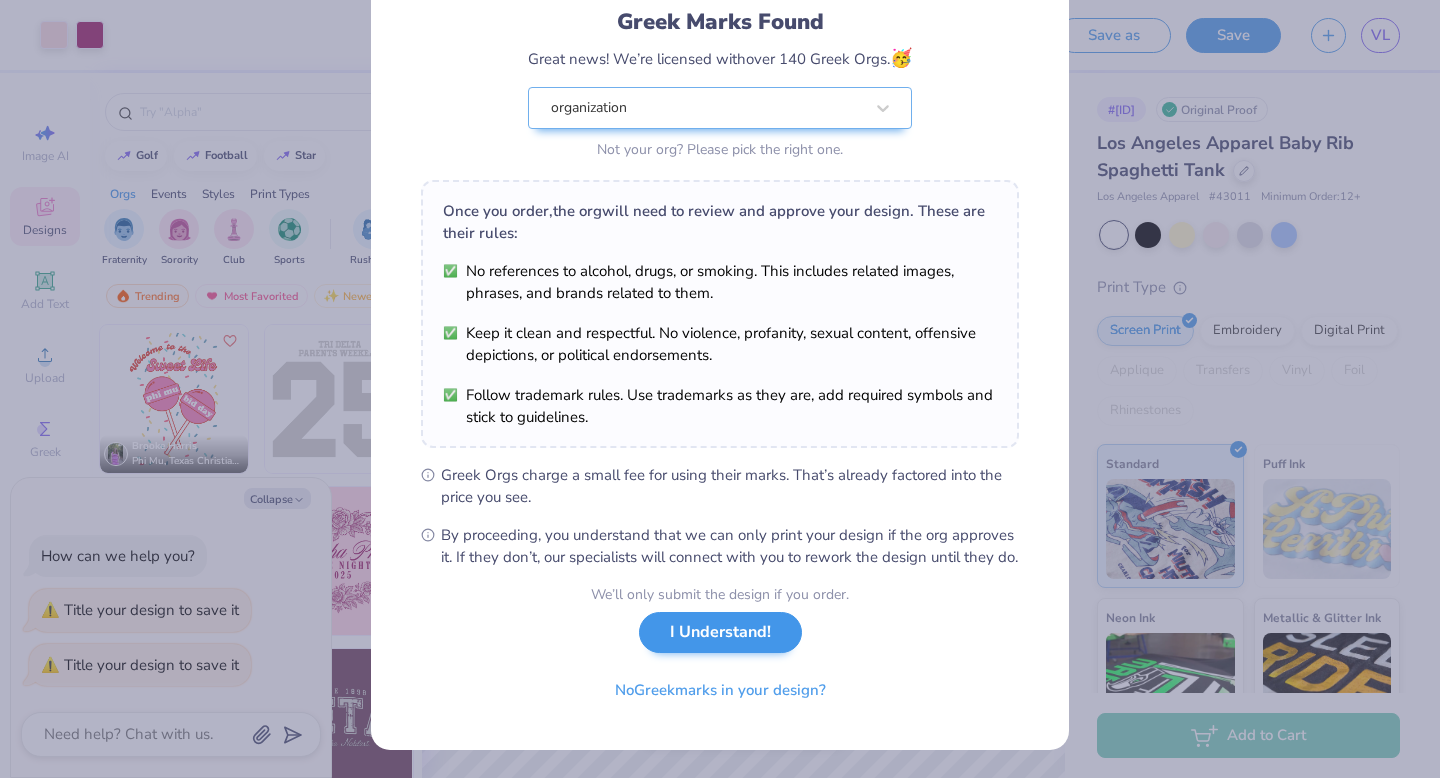 scroll, scrollTop: 0, scrollLeft: 0, axis: both 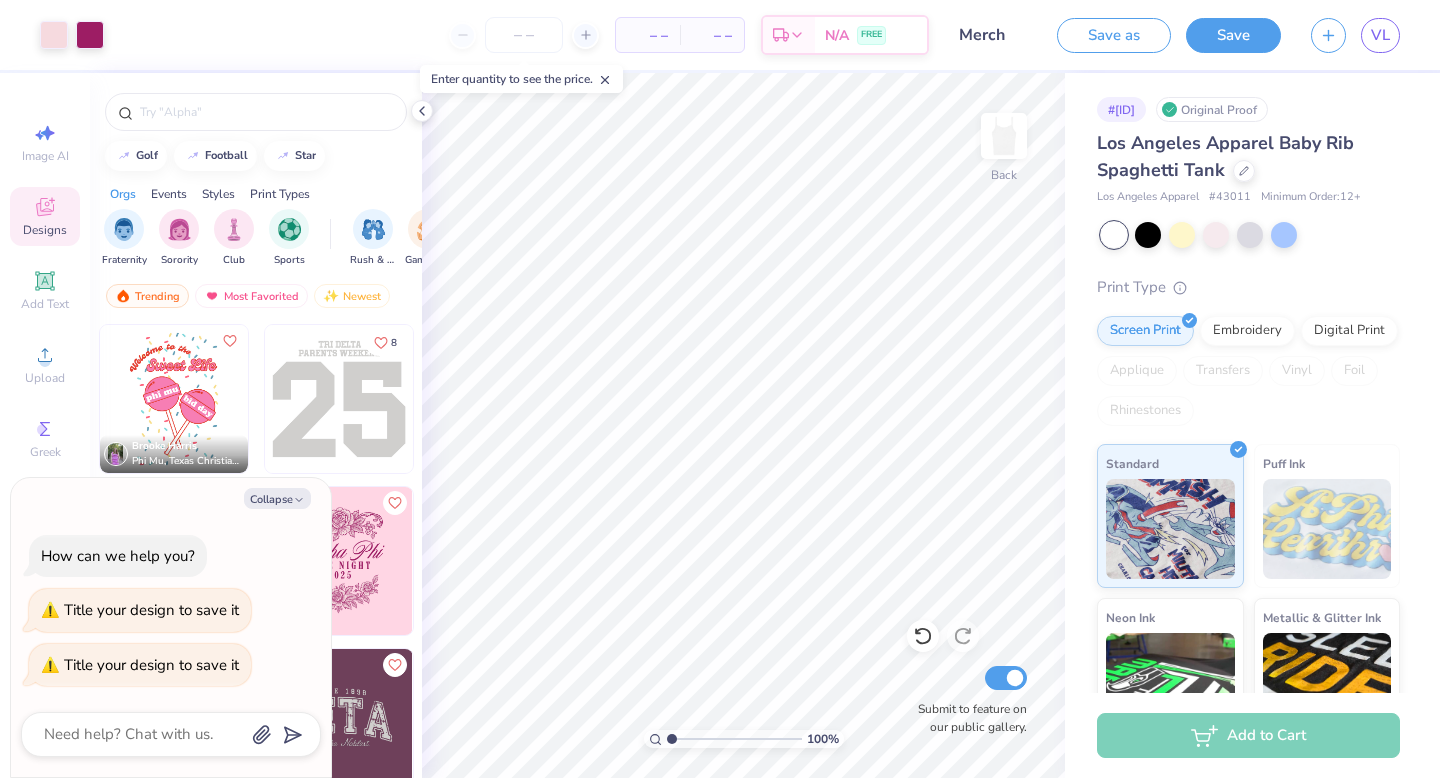 type on "8" 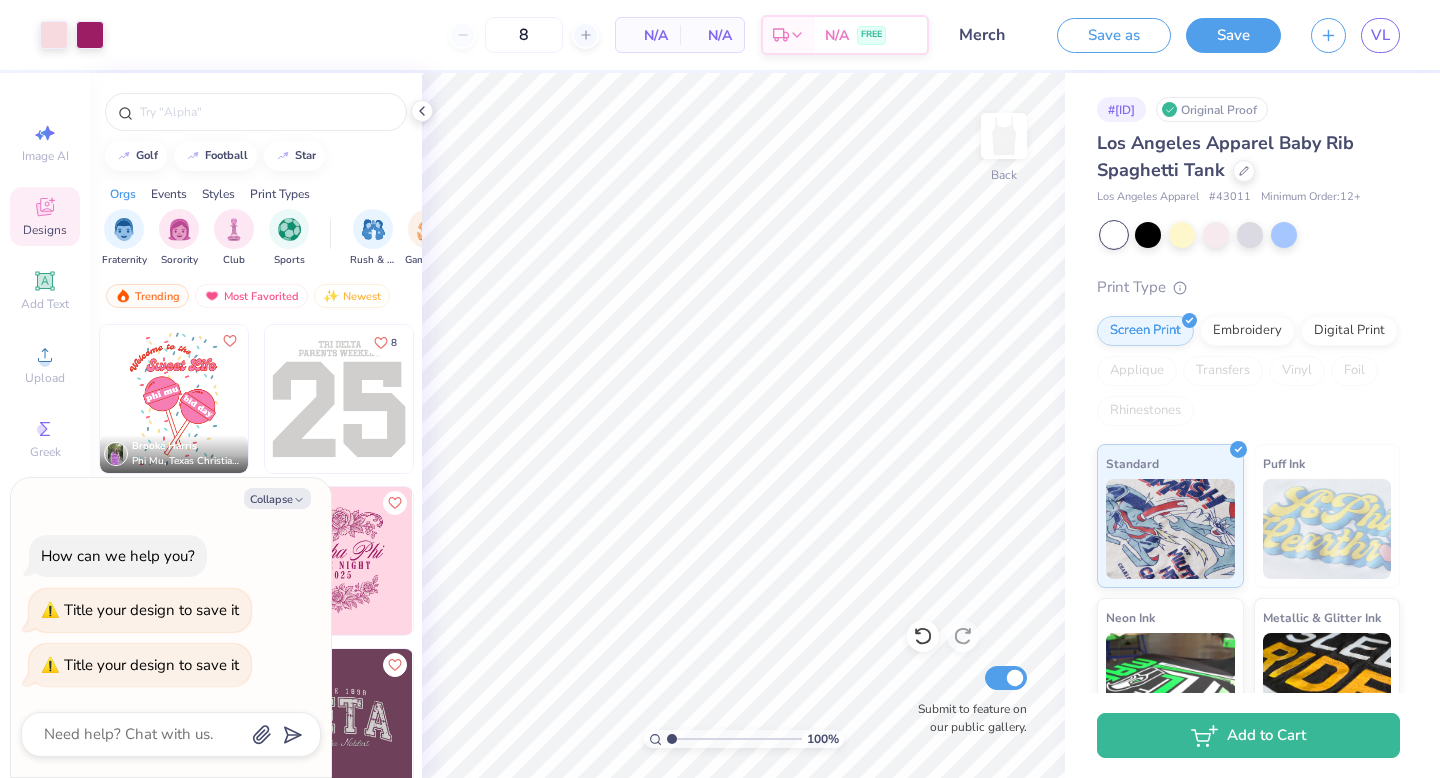 type on "x" 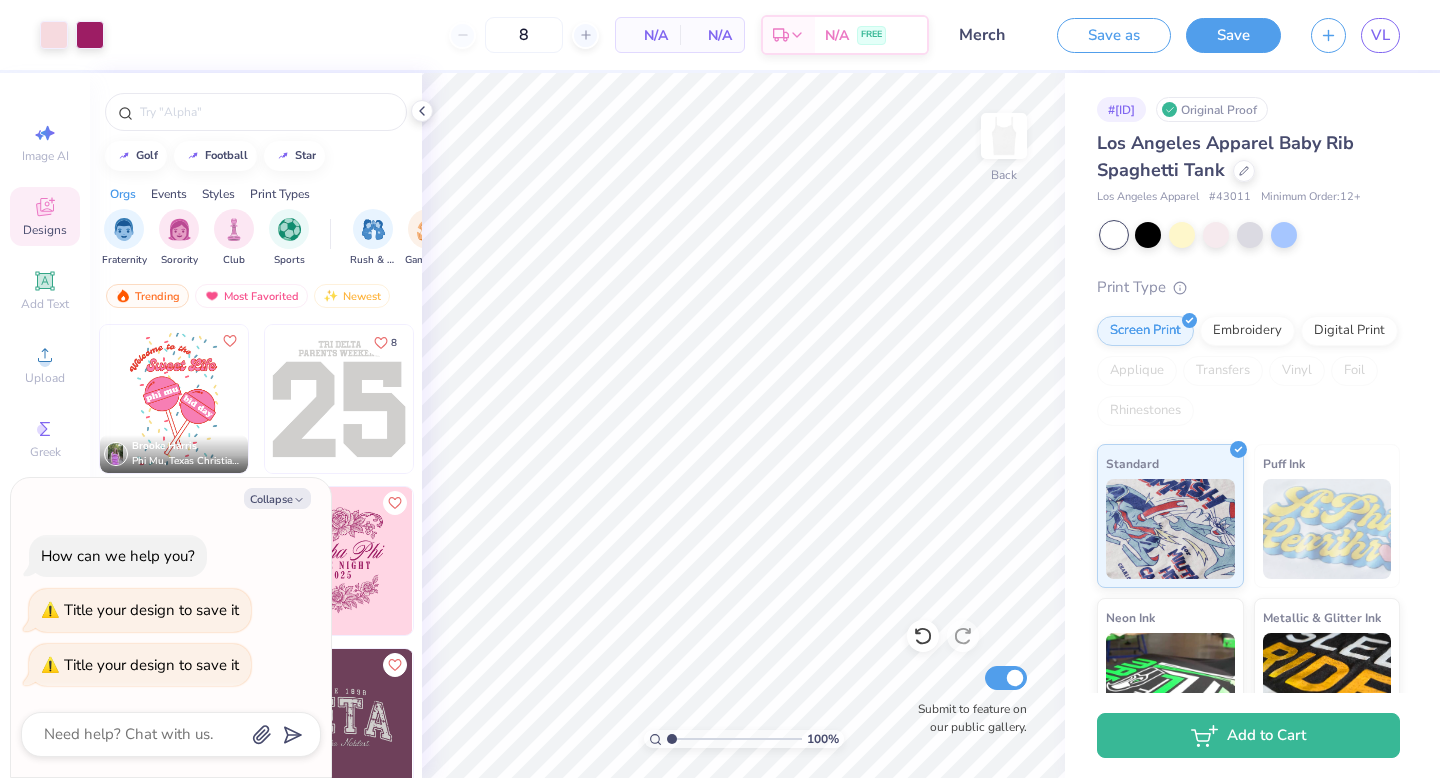 type on "12" 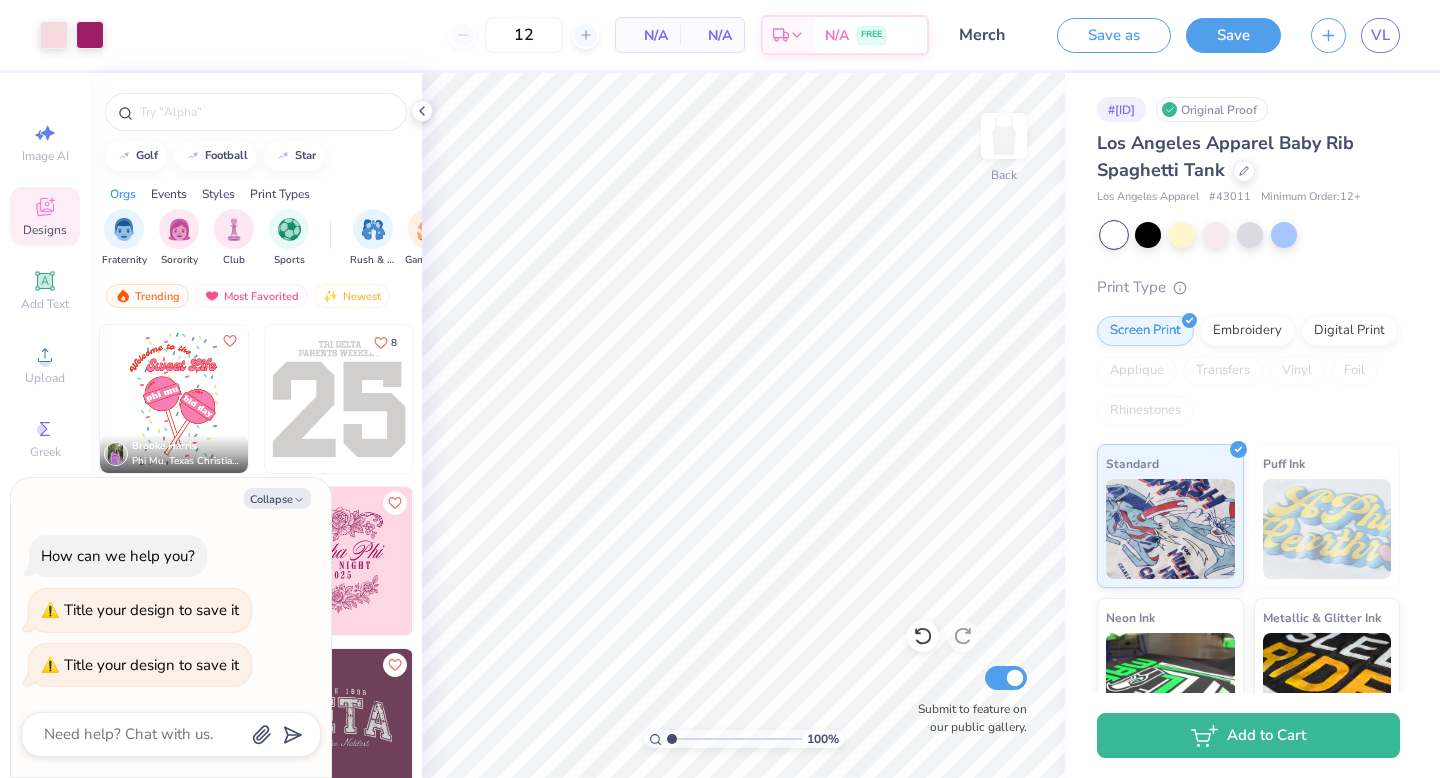 click on "12 N/A Per Item N/A Total Est.  Delivery N/A FREE" at bounding box center [524, 35] 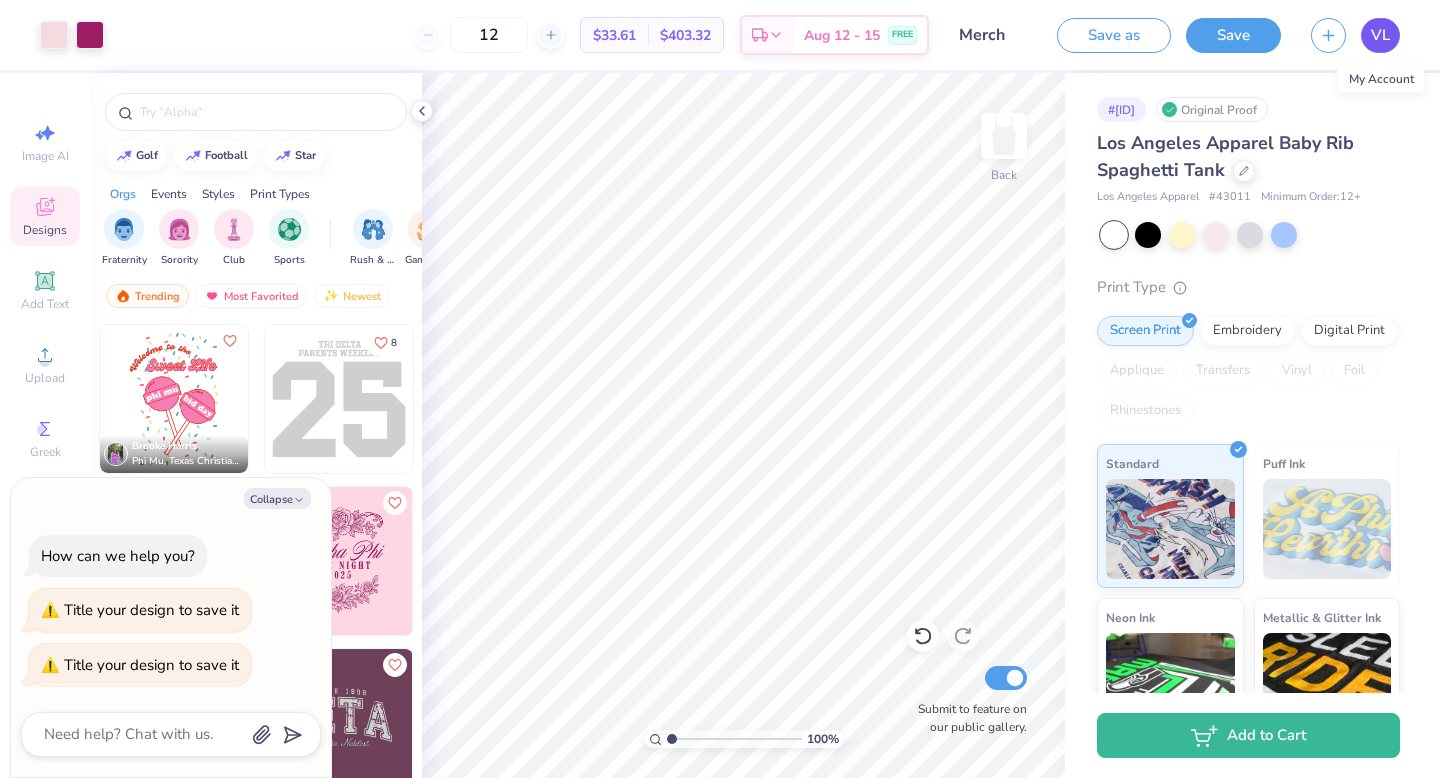 click on "VL" at bounding box center [1380, 35] 